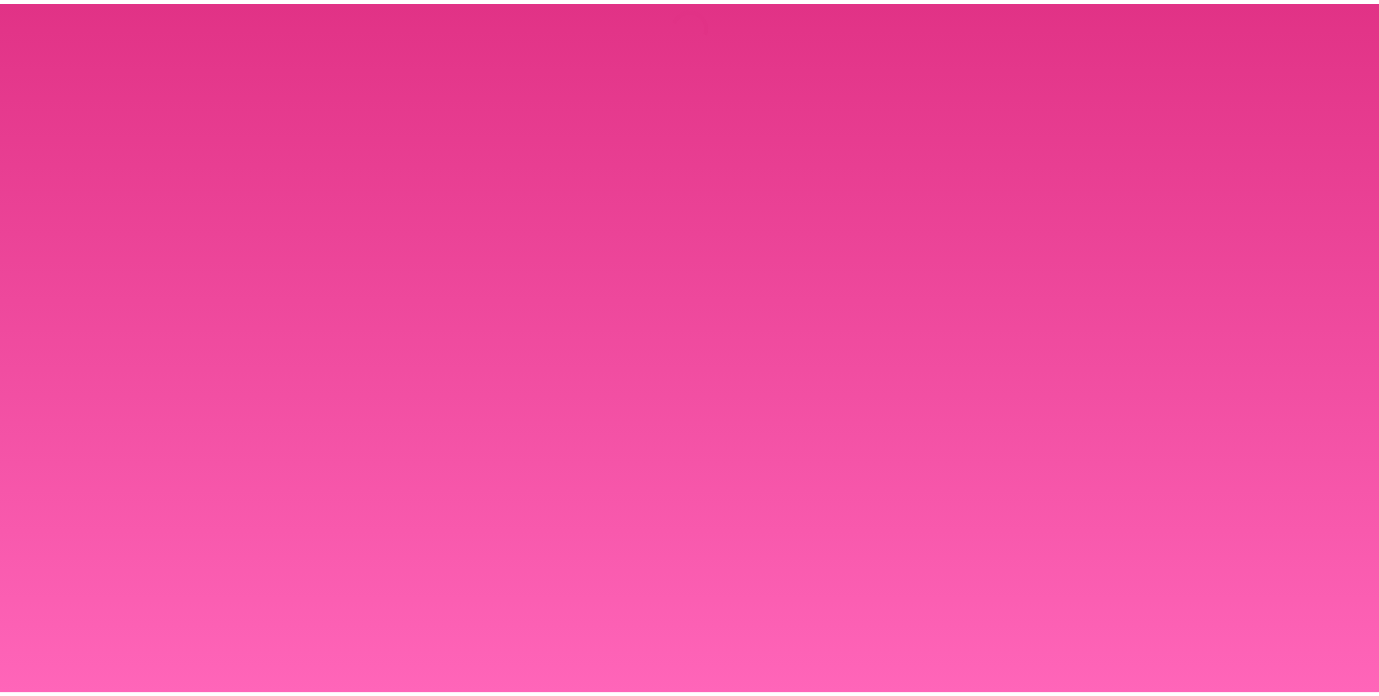 scroll, scrollTop: 0, scrollLeft: 0, axis: both 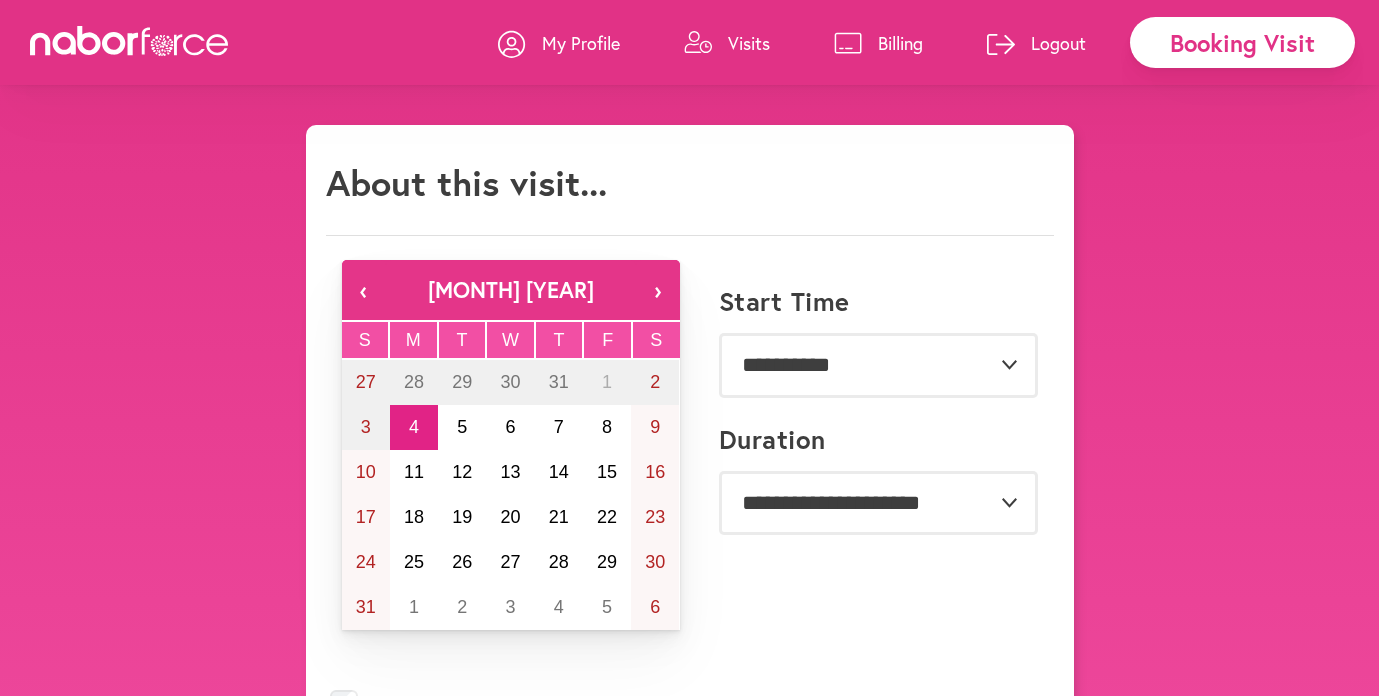 click on "Visits" at bounding box center (749, 43) 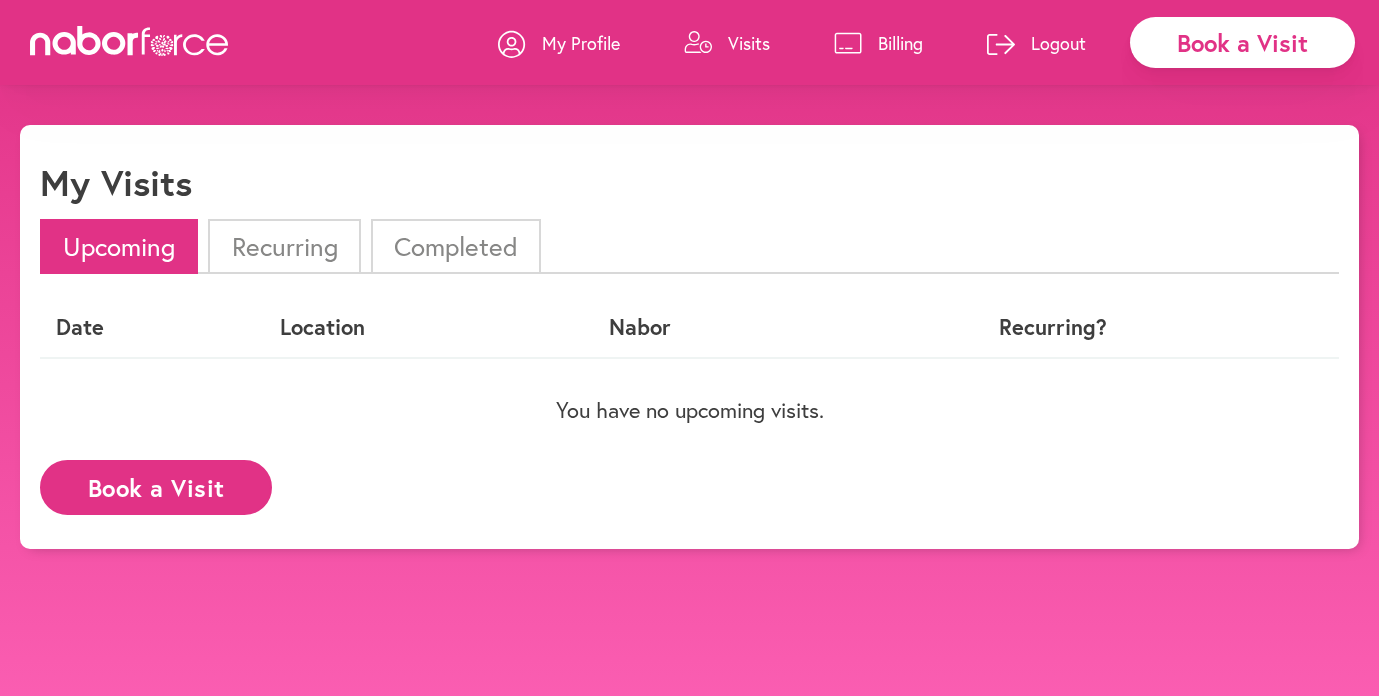 click on "Book a Visit" at bounding box center [156, 487] 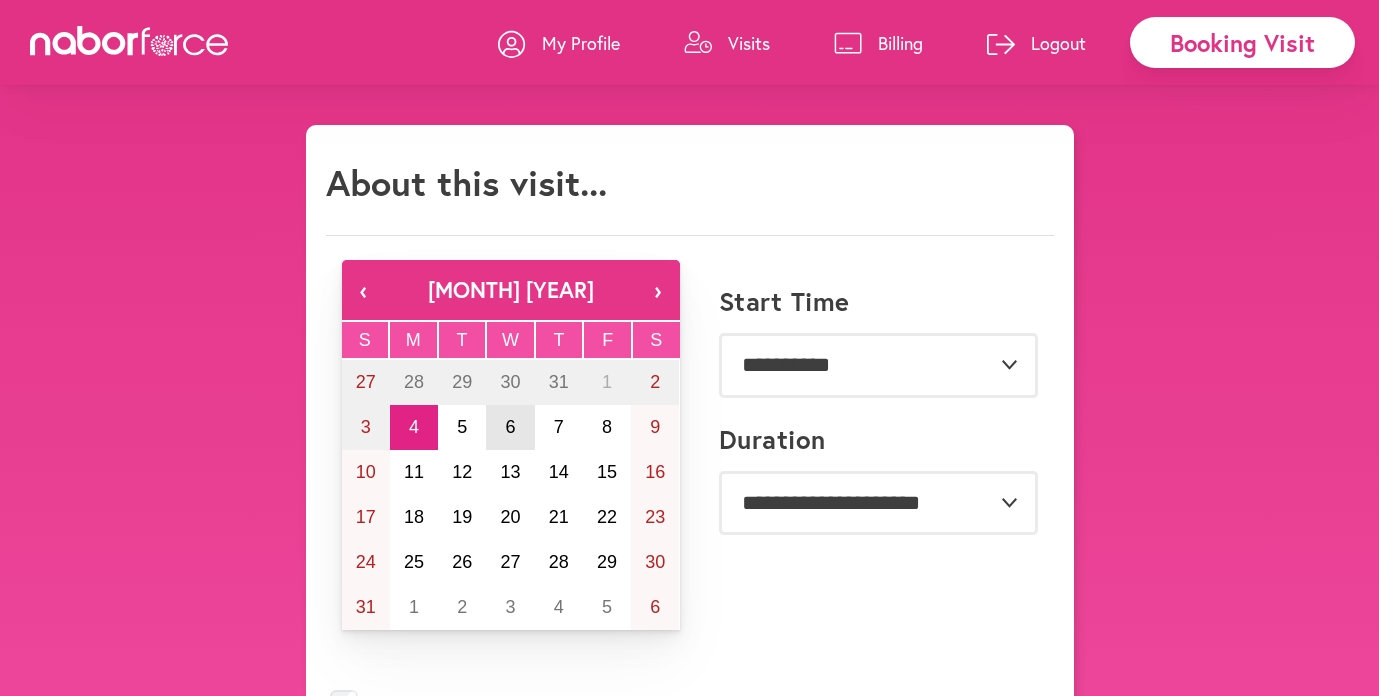 click on "6" at bounding box center (510, 427) 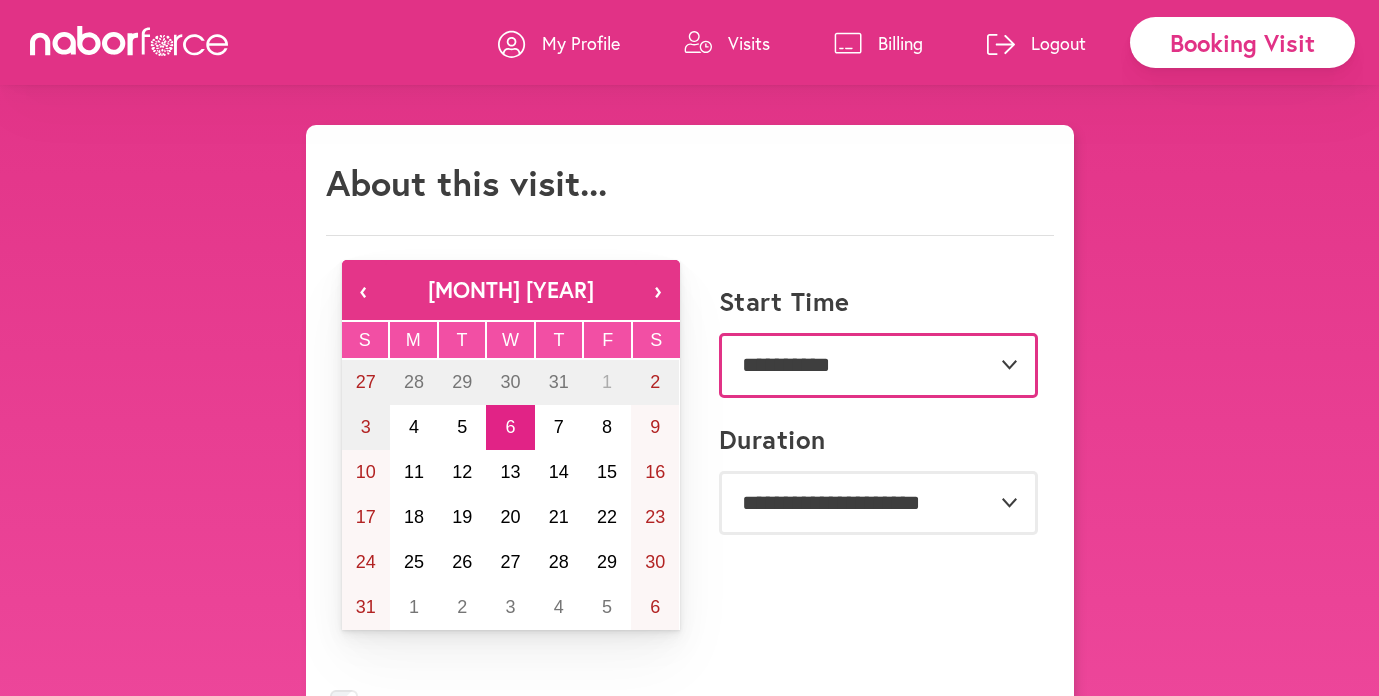 click on "**********" at bounding box center (878, 365) 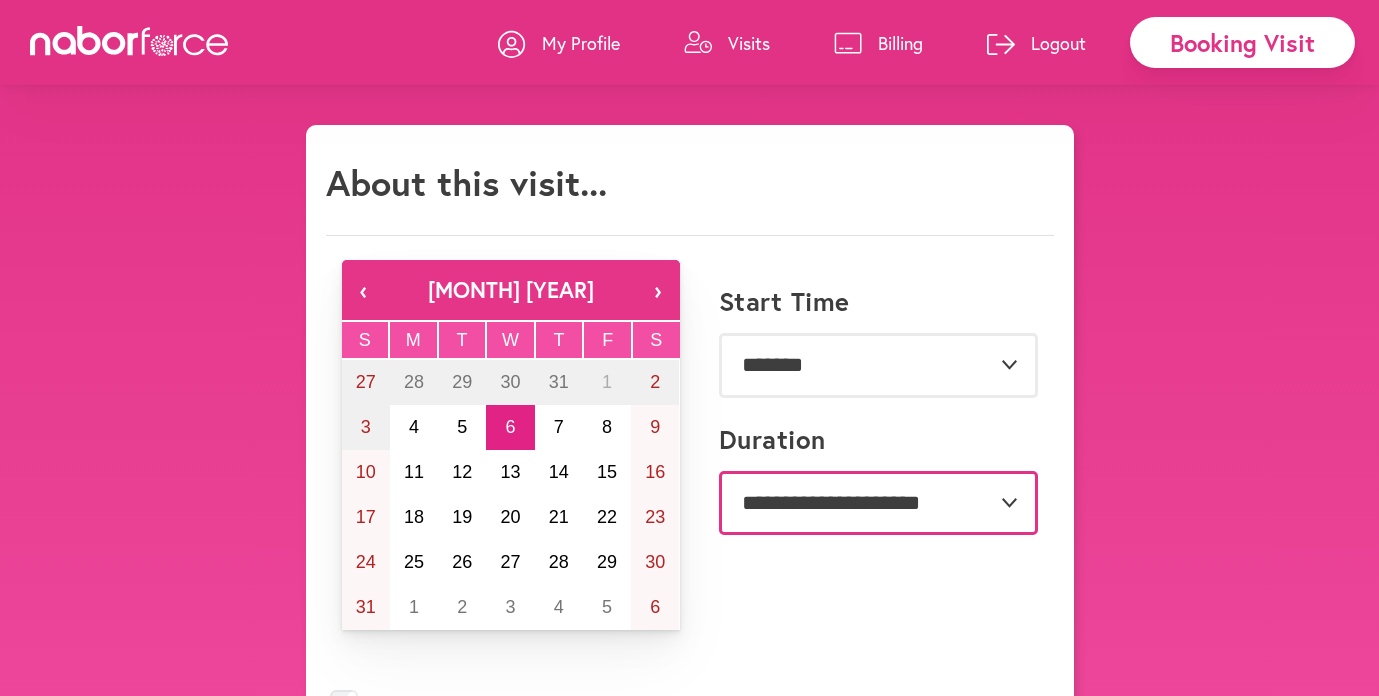 click on "**********" at bounding box center [878, 503] 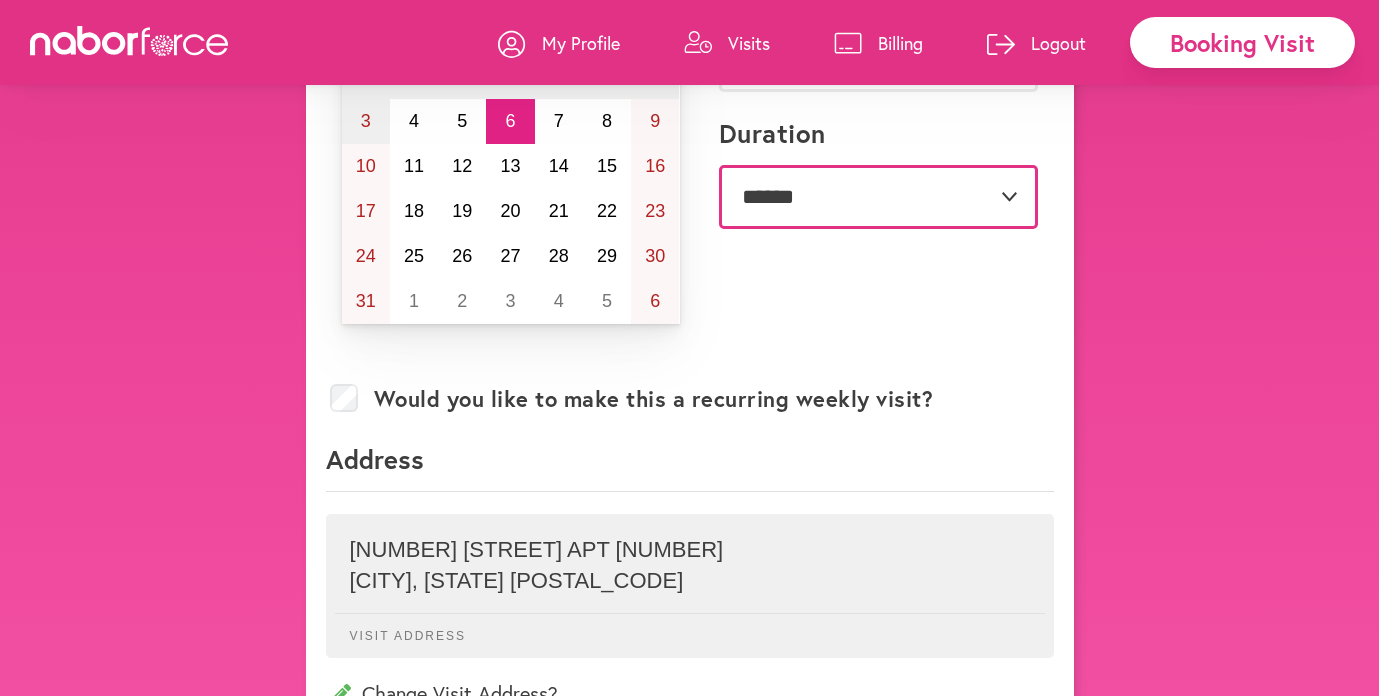 scroll, scrollTop: 313, scrollLeft: 0, axis: vertical 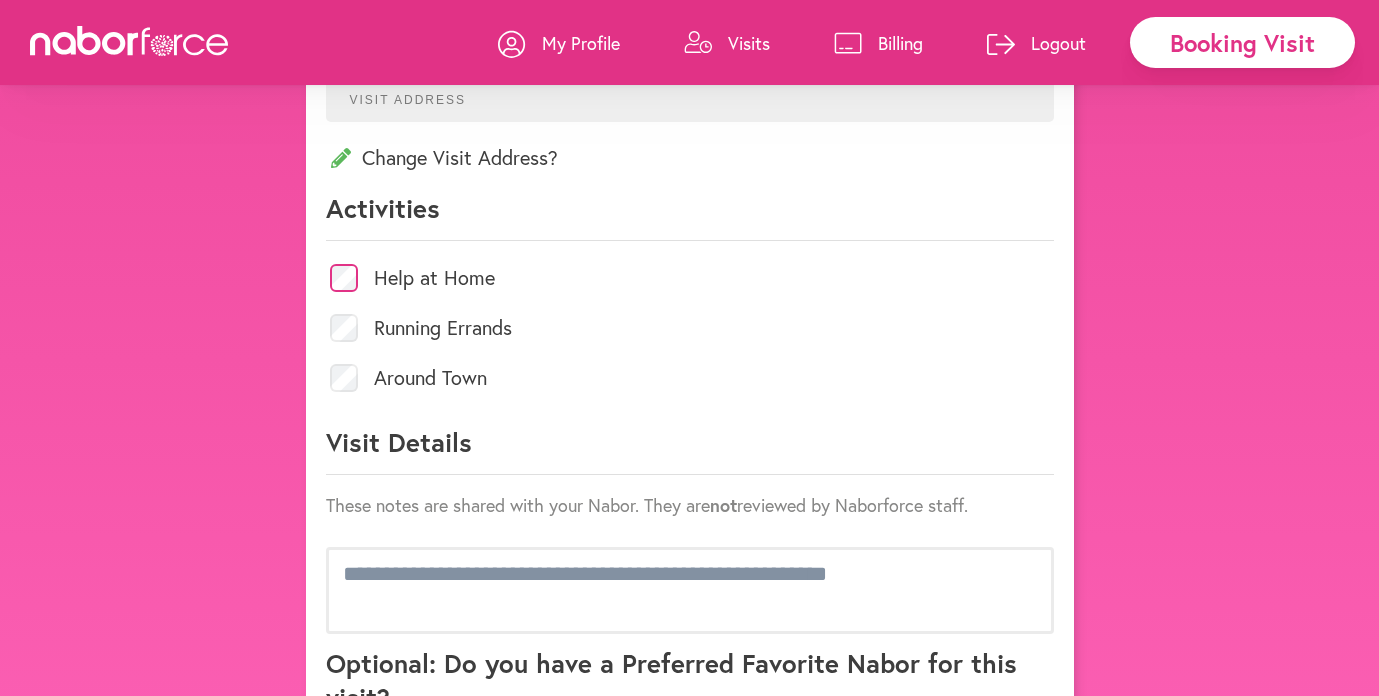click on "Visits" at bounding box center [749, 43] 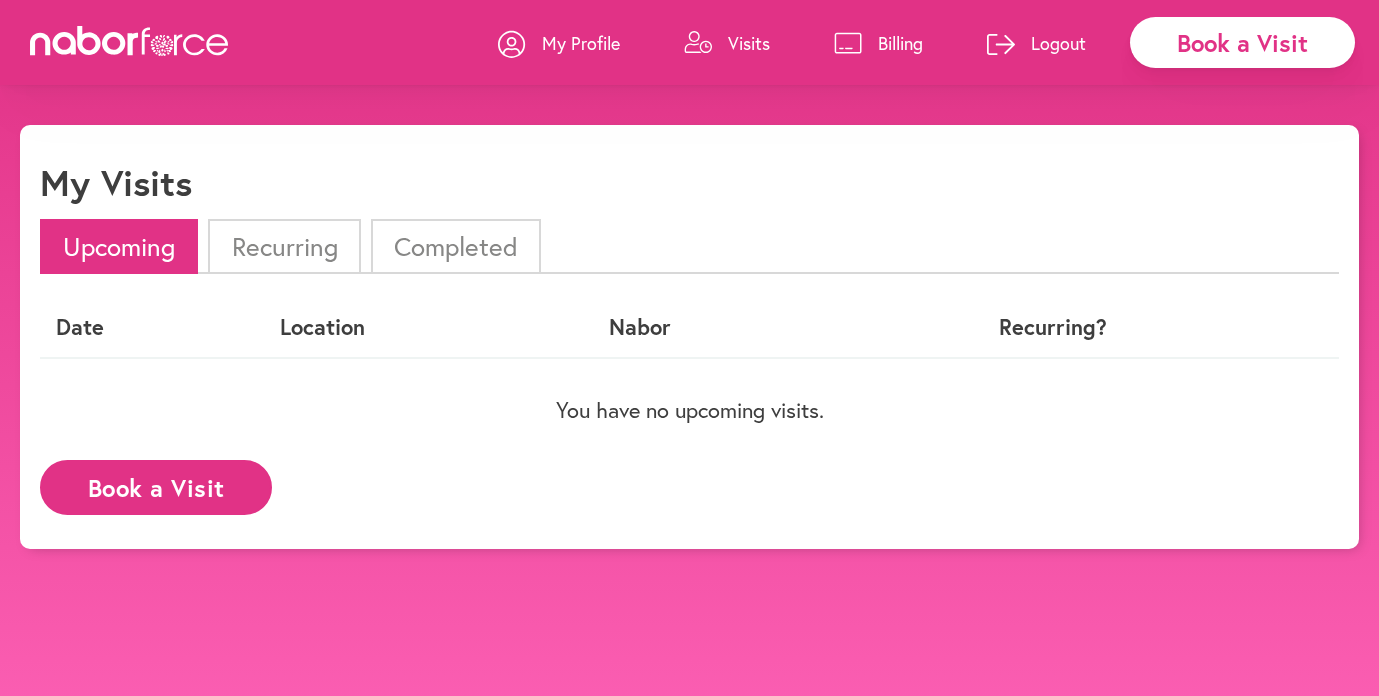 click on "Completed" at bounding box center [456, 246] 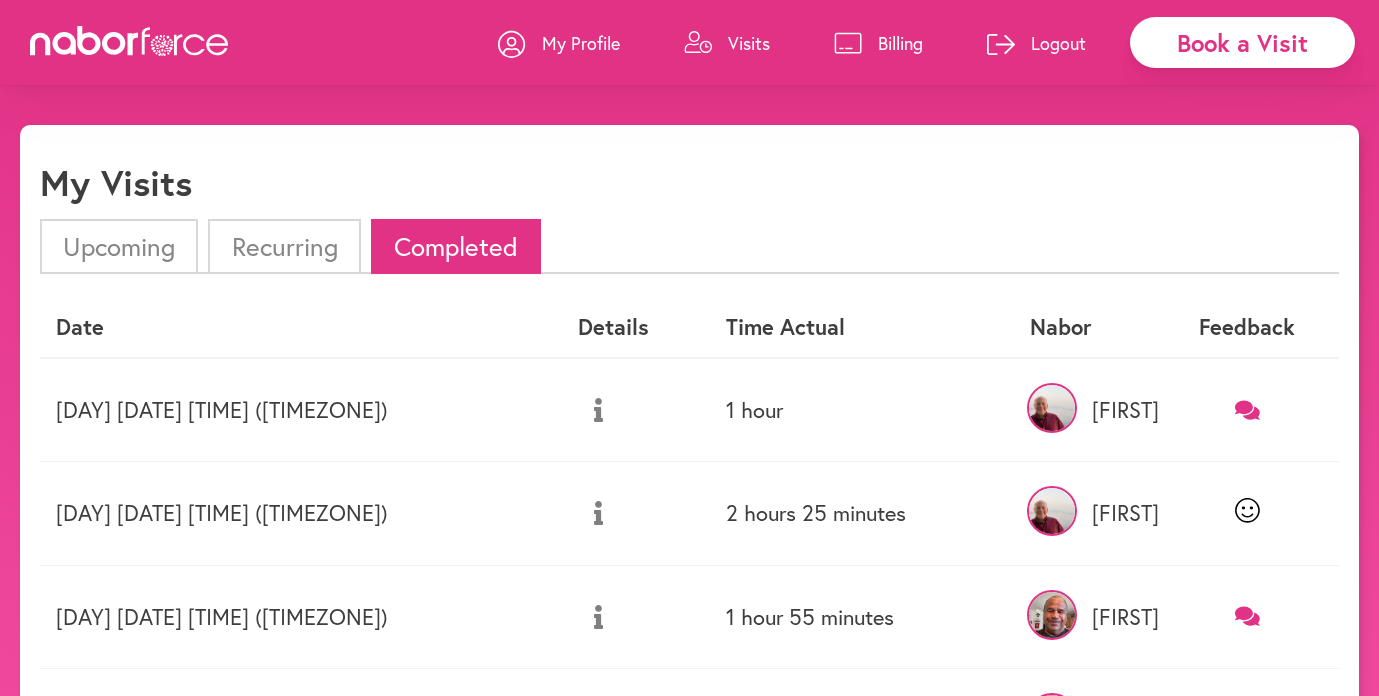 click on "Friday 08/01 7:00 PM (EDT)" at bounding box center (301, 410) 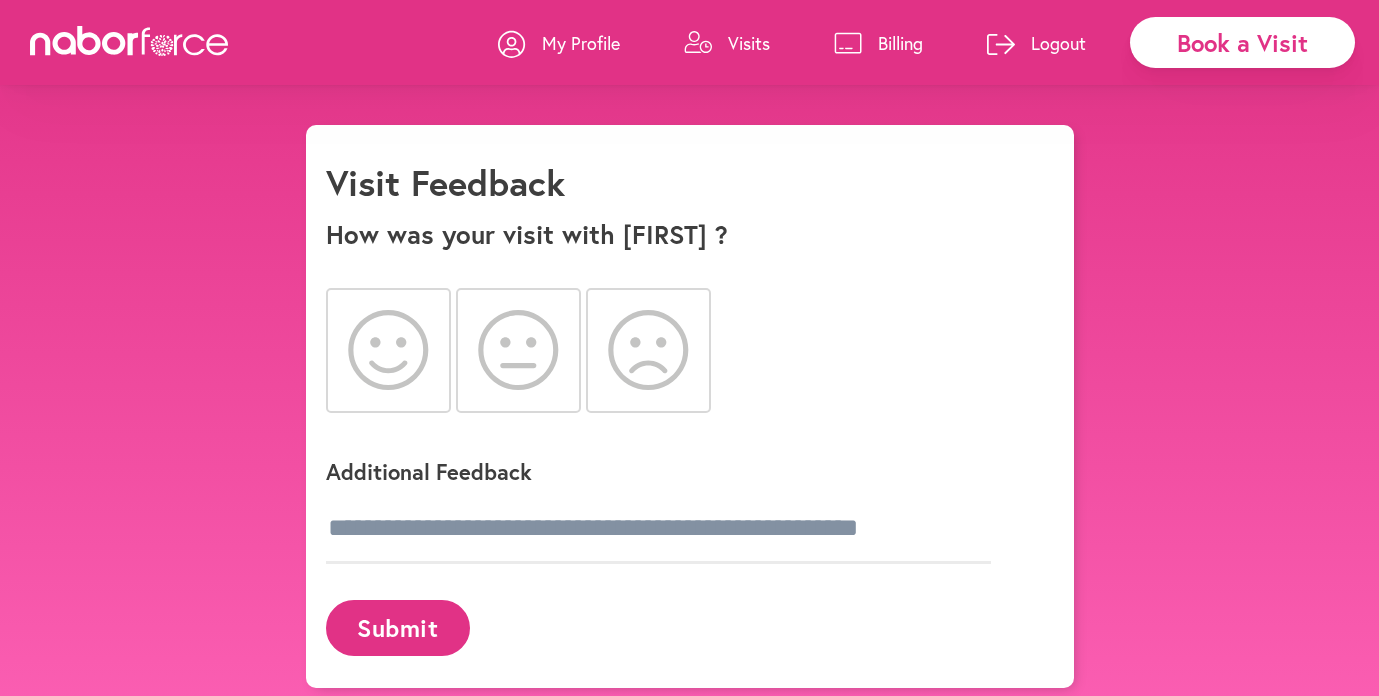 click 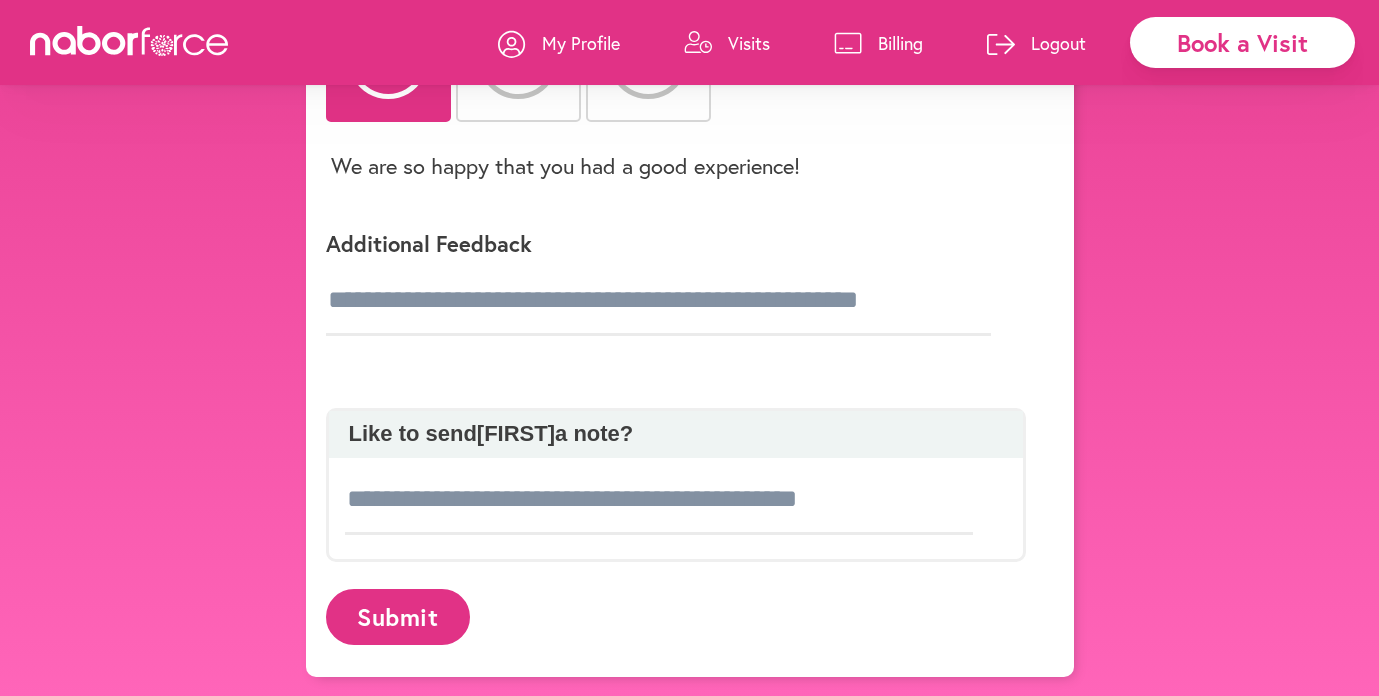 click on "Submit" at bounding box center [398, 616] 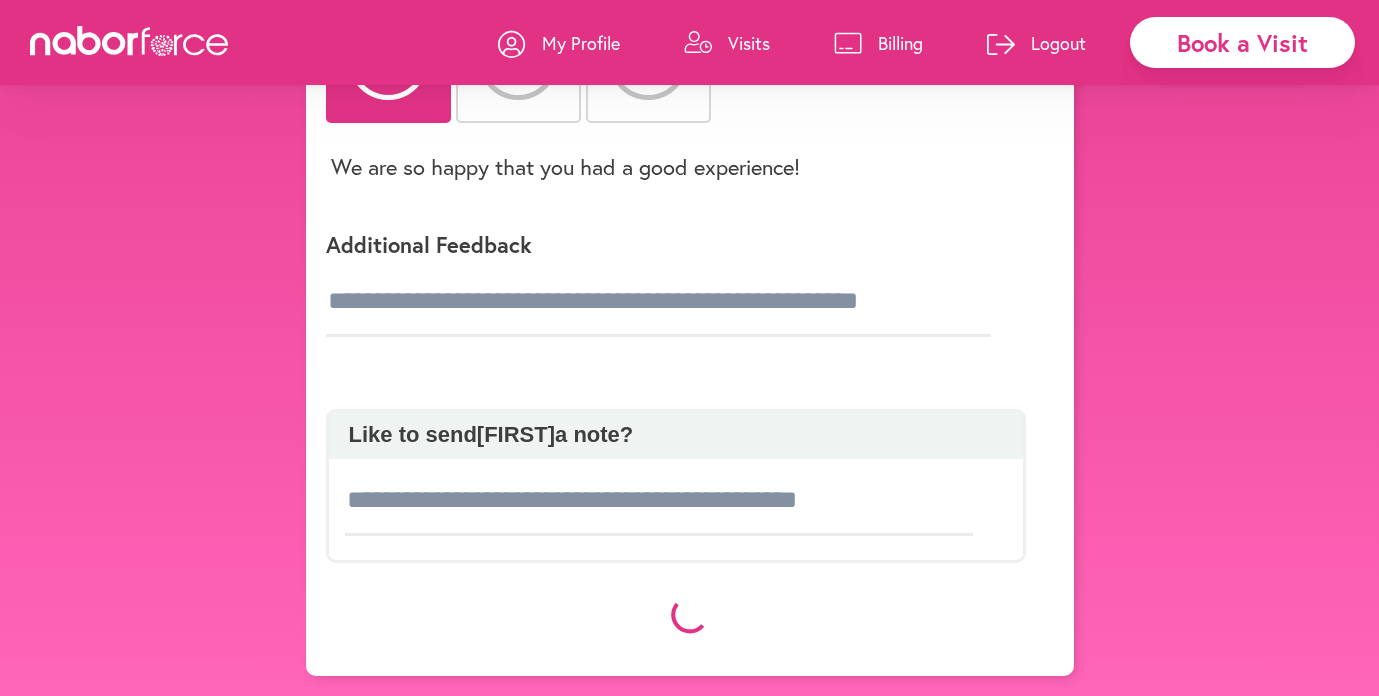 scroll, scrollTop: 291, scrollLeft: 0, axis: vertical 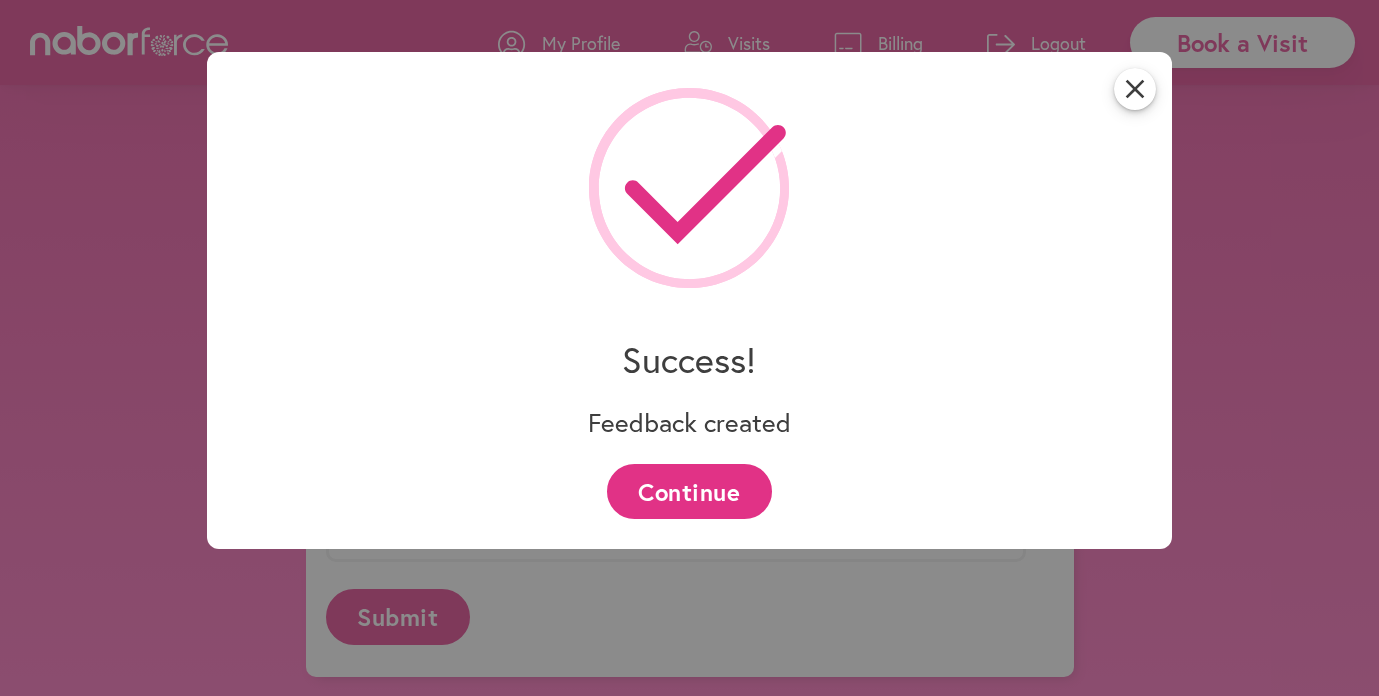 click on "Continue" at bounding box center (689, 491) 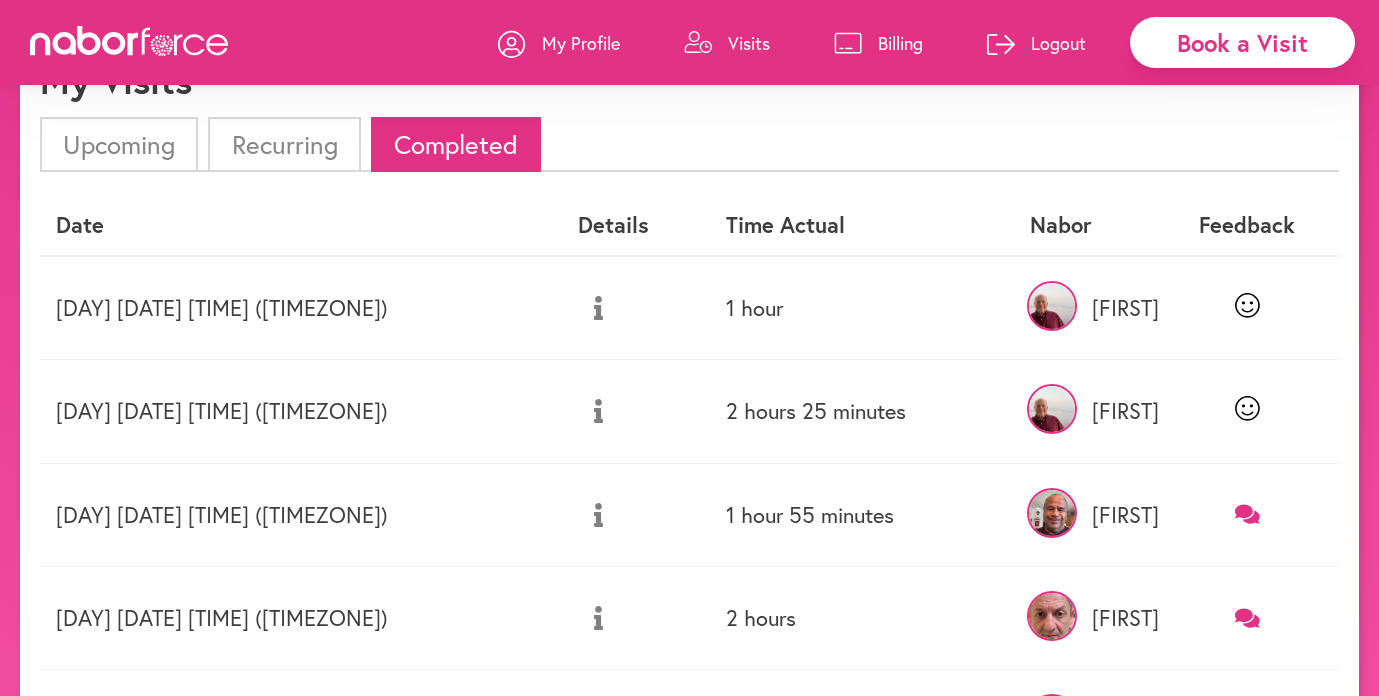 scroll, scrollTop: 104, scrollLeft: 0, axis: vertical 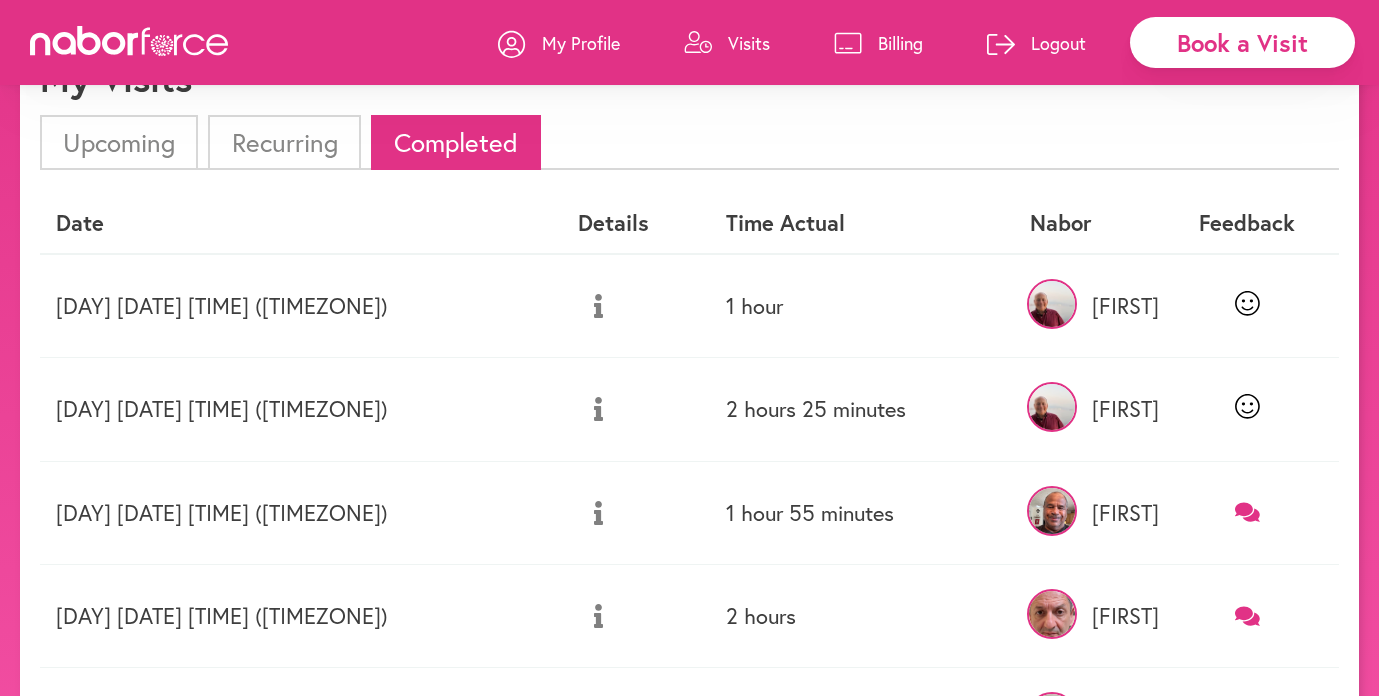 click on "Completed" at bounding box center [456, 142] 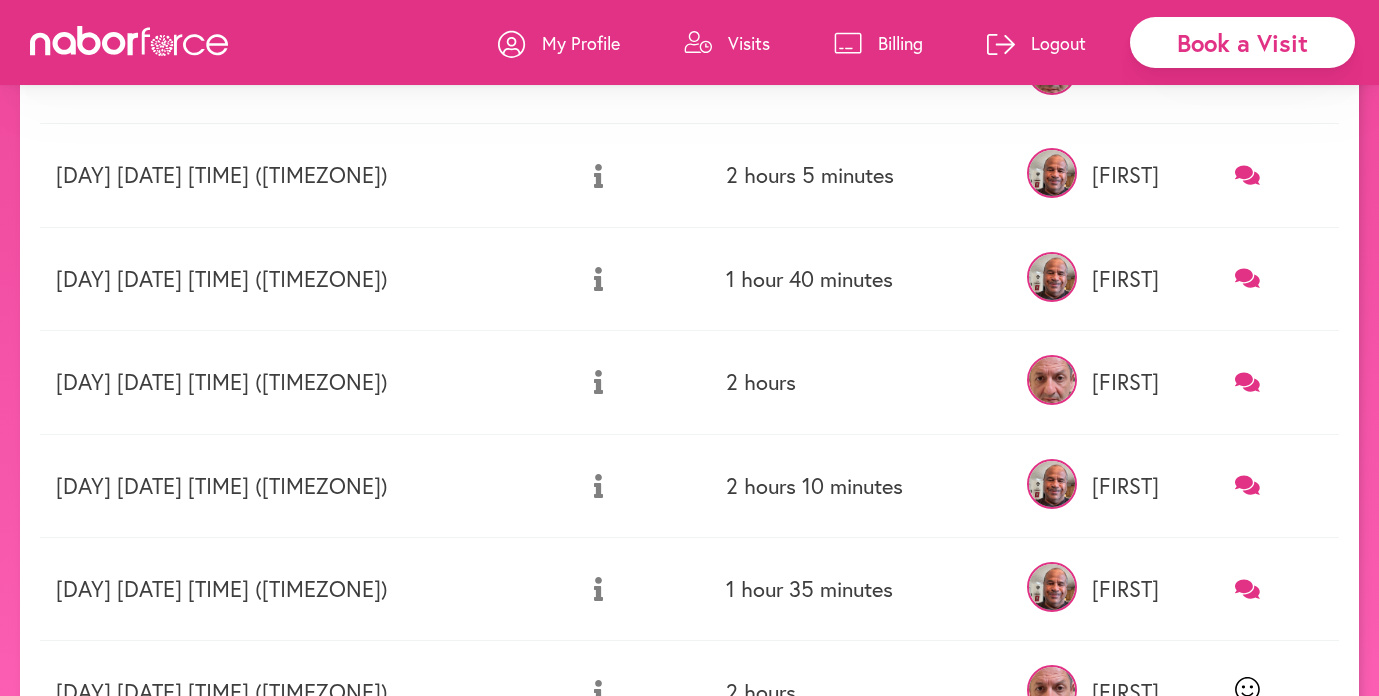 scroll, scrollTop: 0, scrollLeft: 0, axis: both 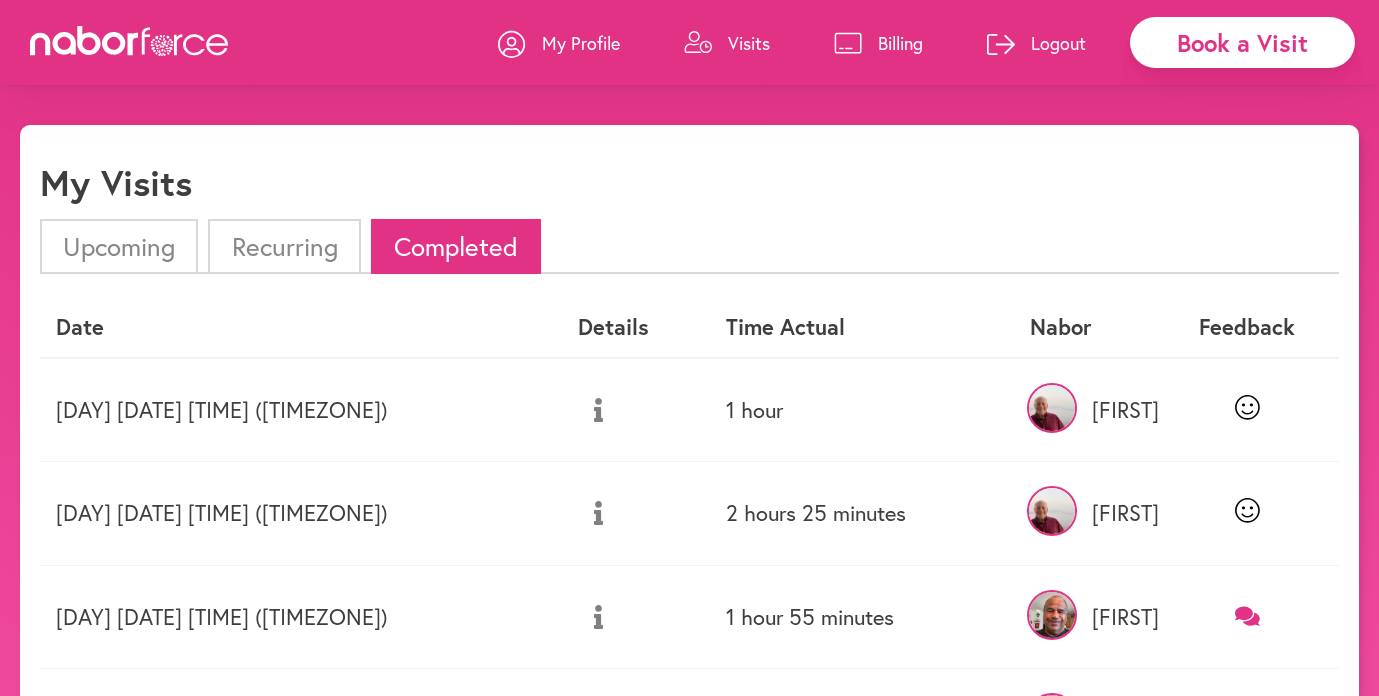 click on "1 hour" at bounding box center [862, 410] 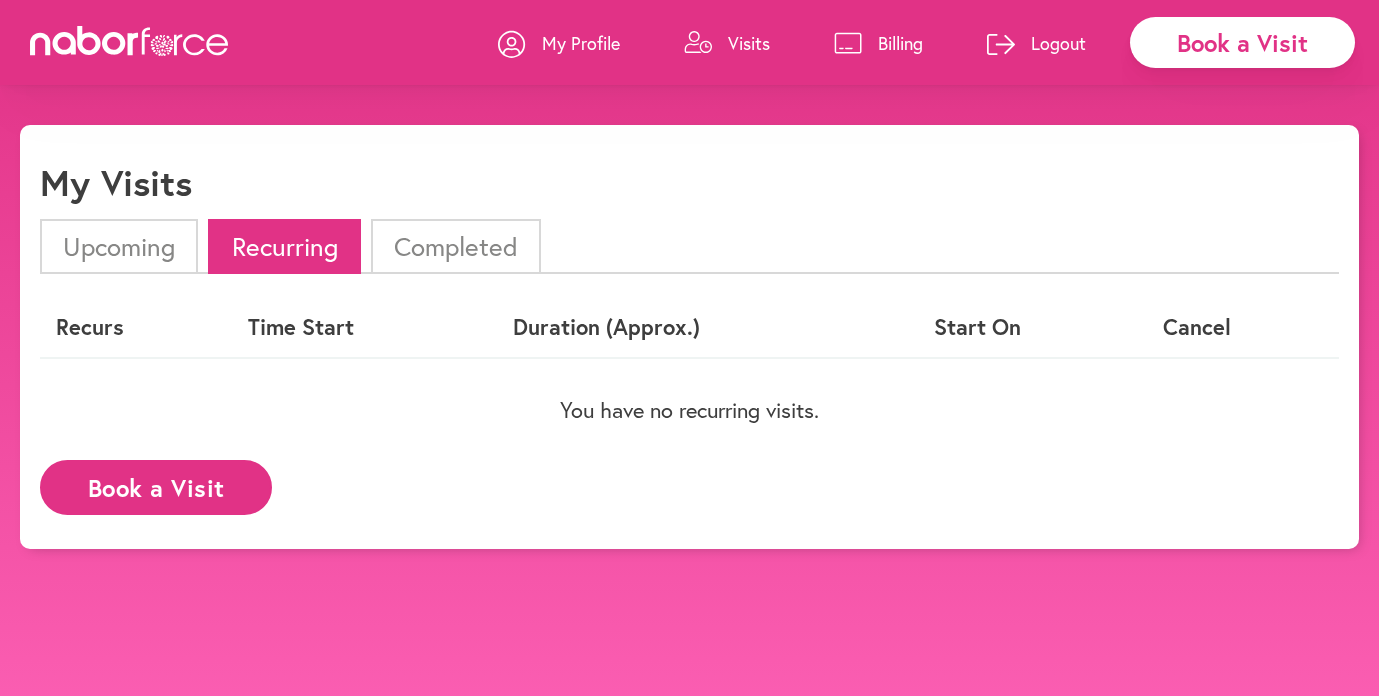 click on "Upcoming" at bounding box center (119, 246) 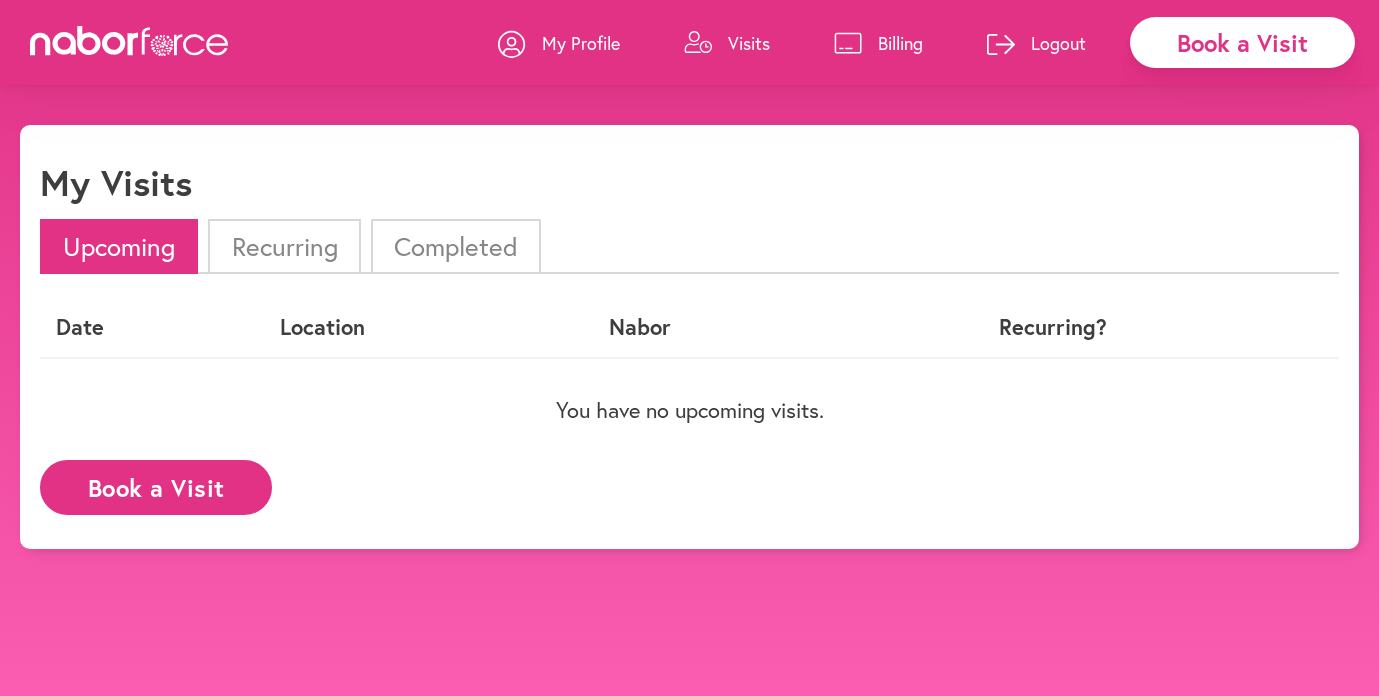 click on "Completed" at bounding box center [456, 246] 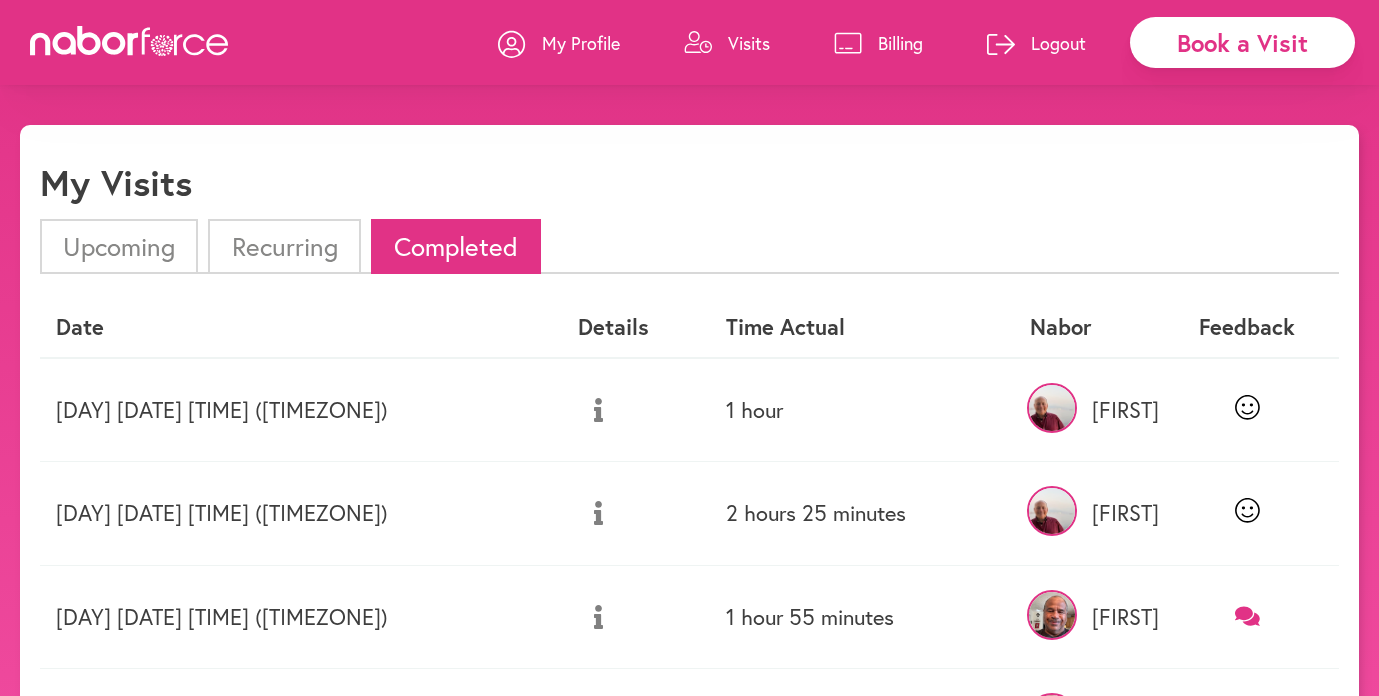 click on "Visits" at bounding box center (749, 43) 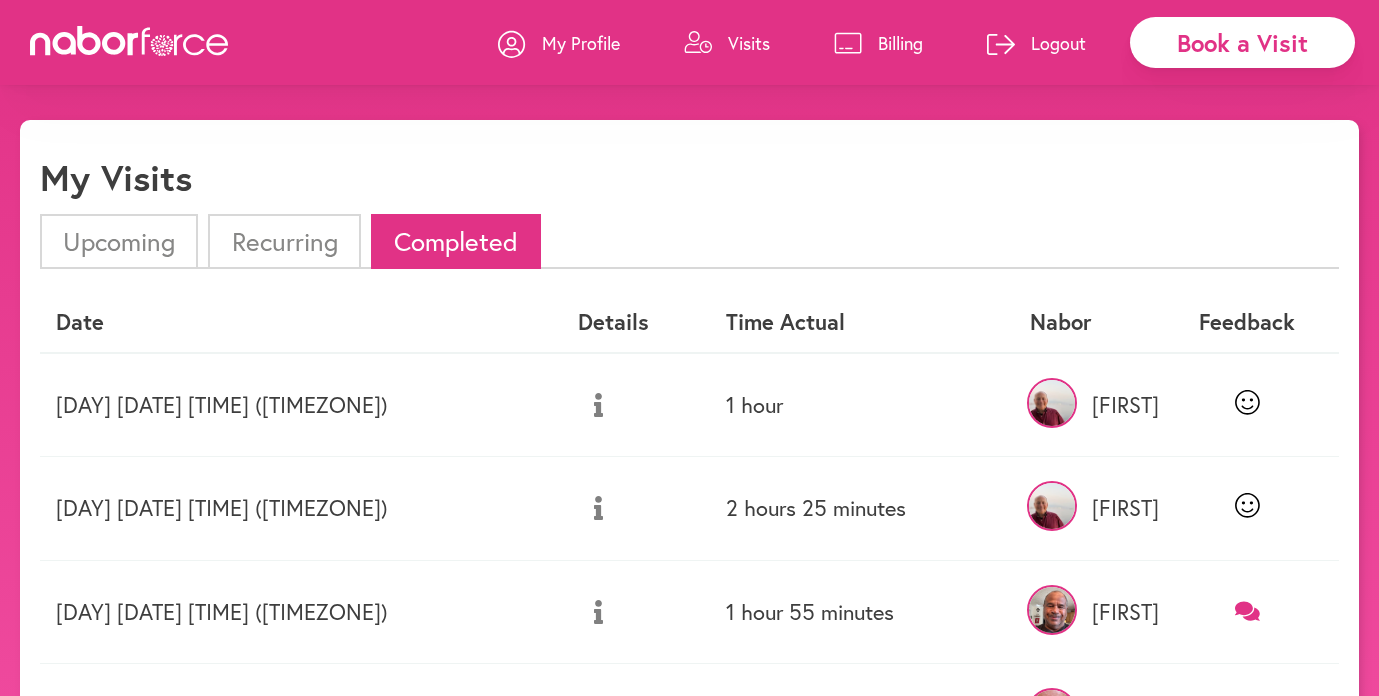 scroll, scrollTop: 0, scrollLeft: 0, axis: both 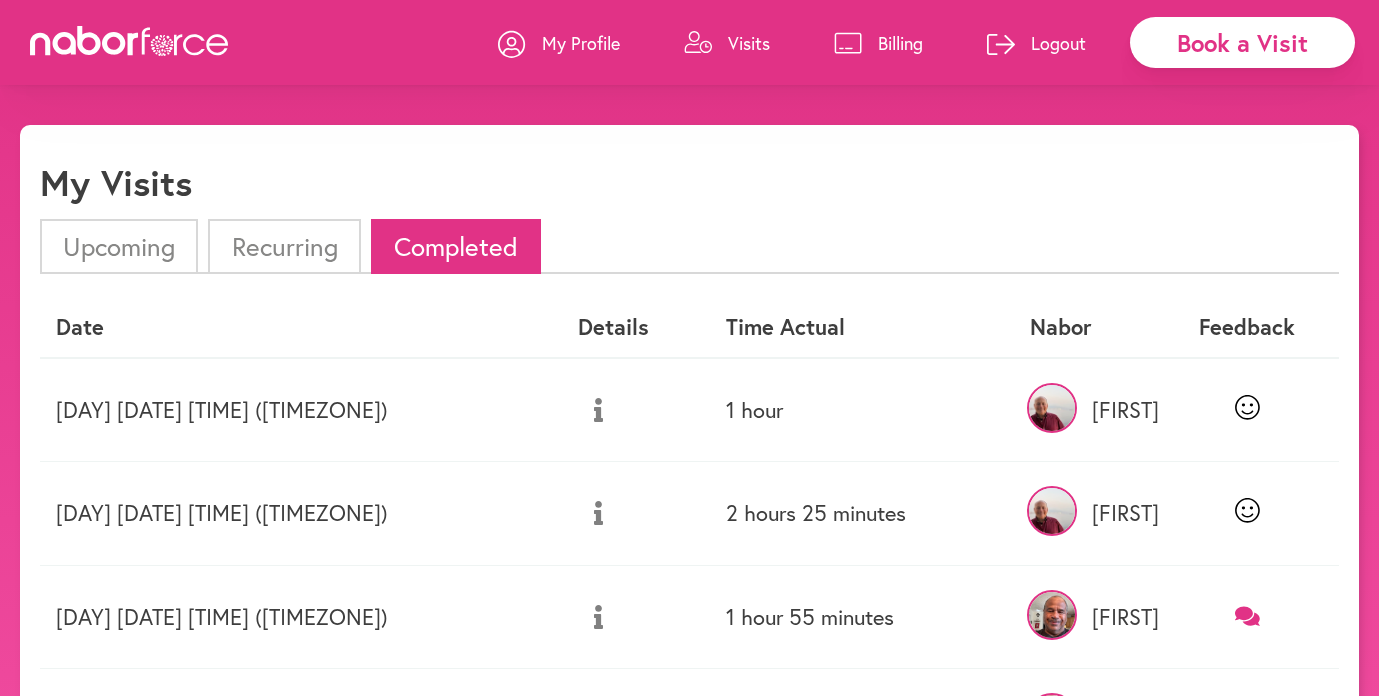 click on "Friday 08/01 7:00 PM (EDT)" at bounding box center [301, 410] 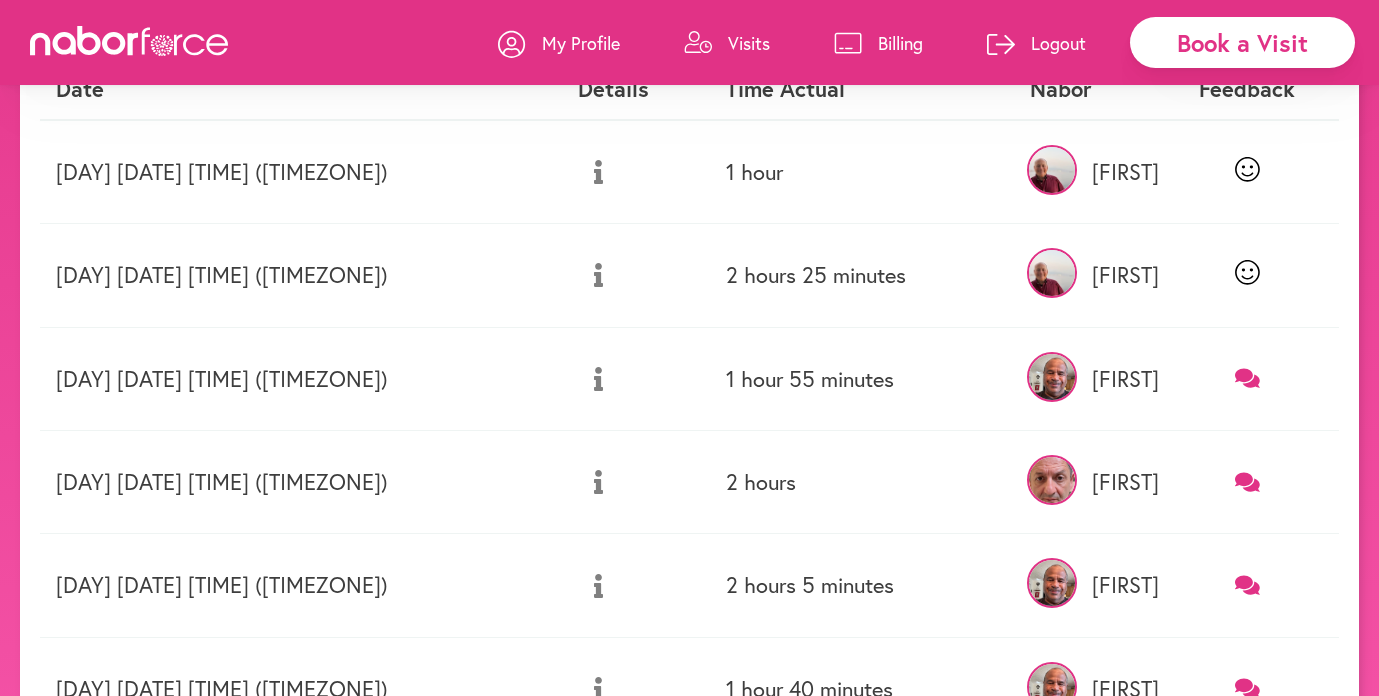 scroll, scrollTop: 0, scrollLeft: 0, axis: both 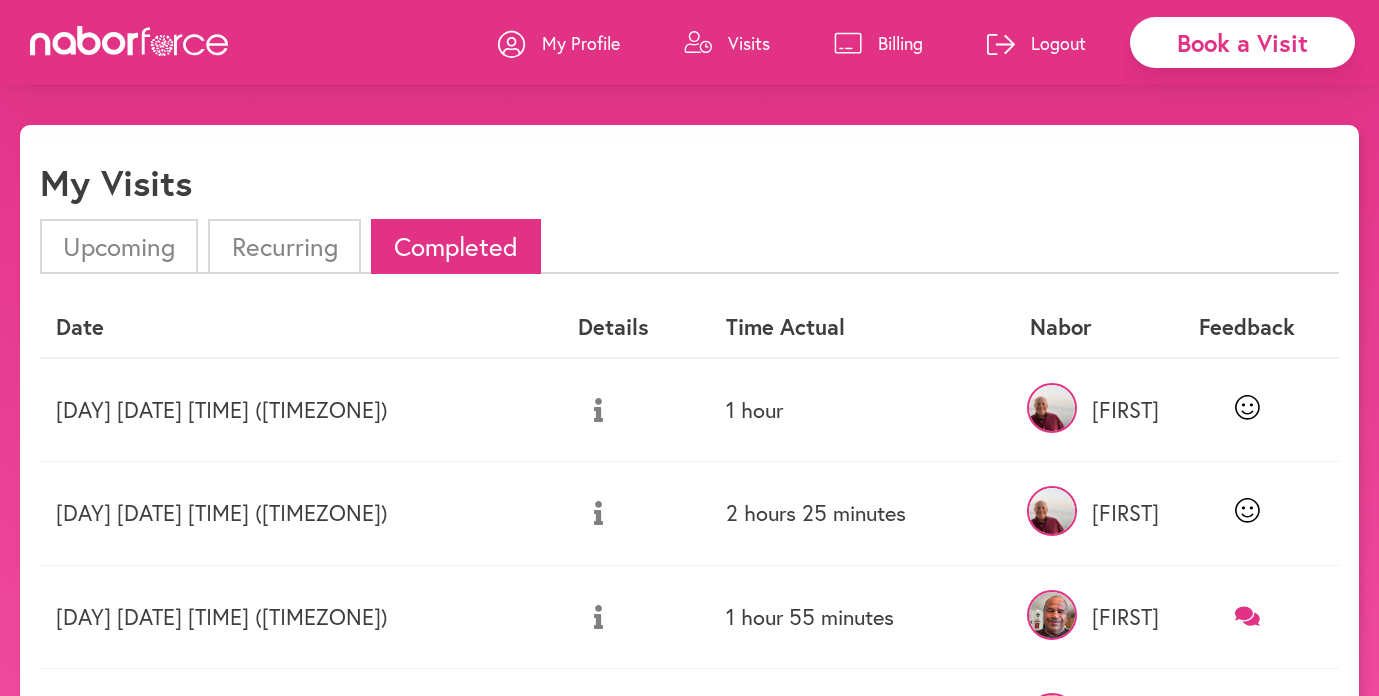 click on "Book a Visit" at bounding box center (1242, 42) 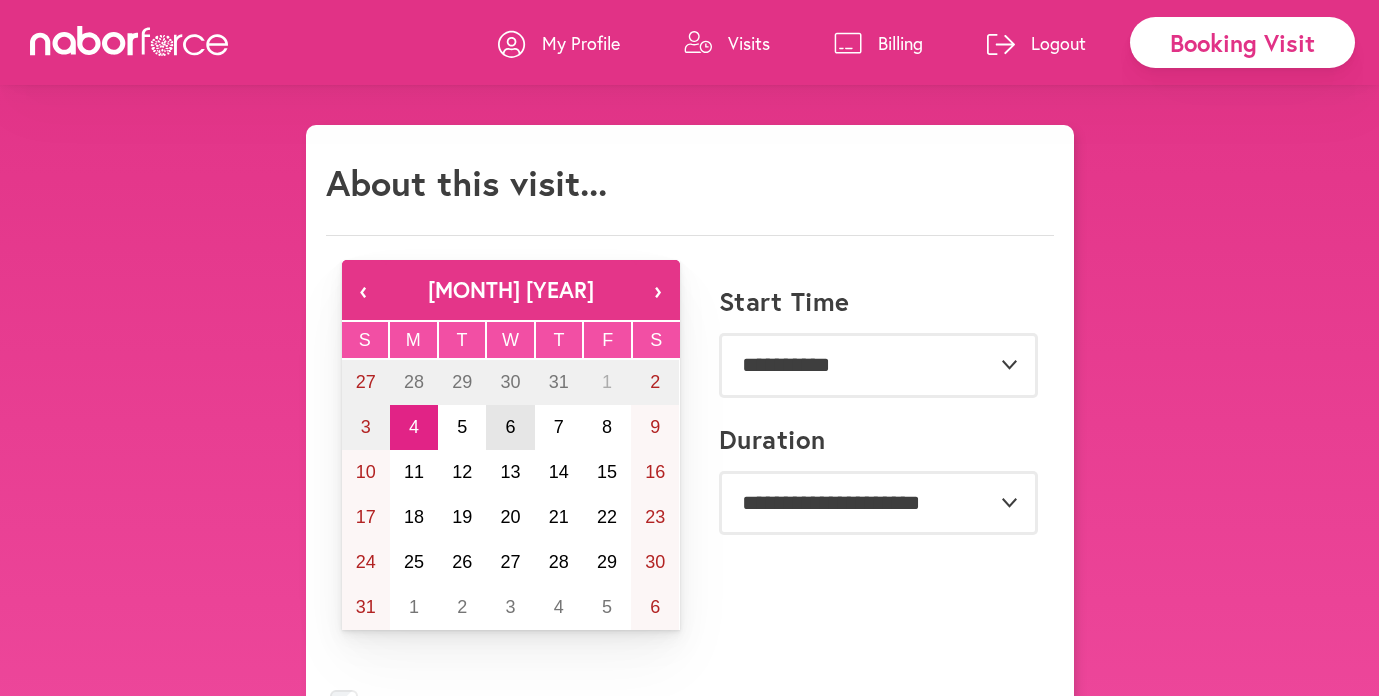 click on "6" at bounding box center [510, 427] 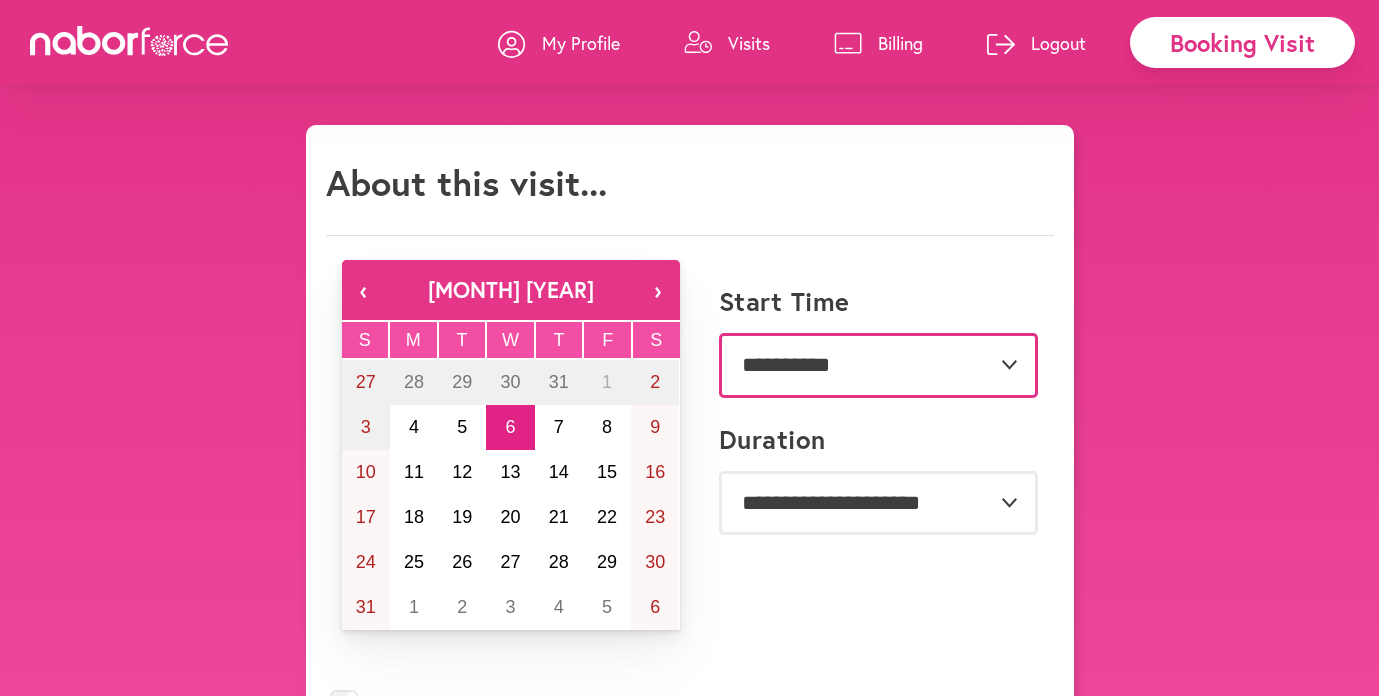click on "**********" at bounding box center (878, 365) 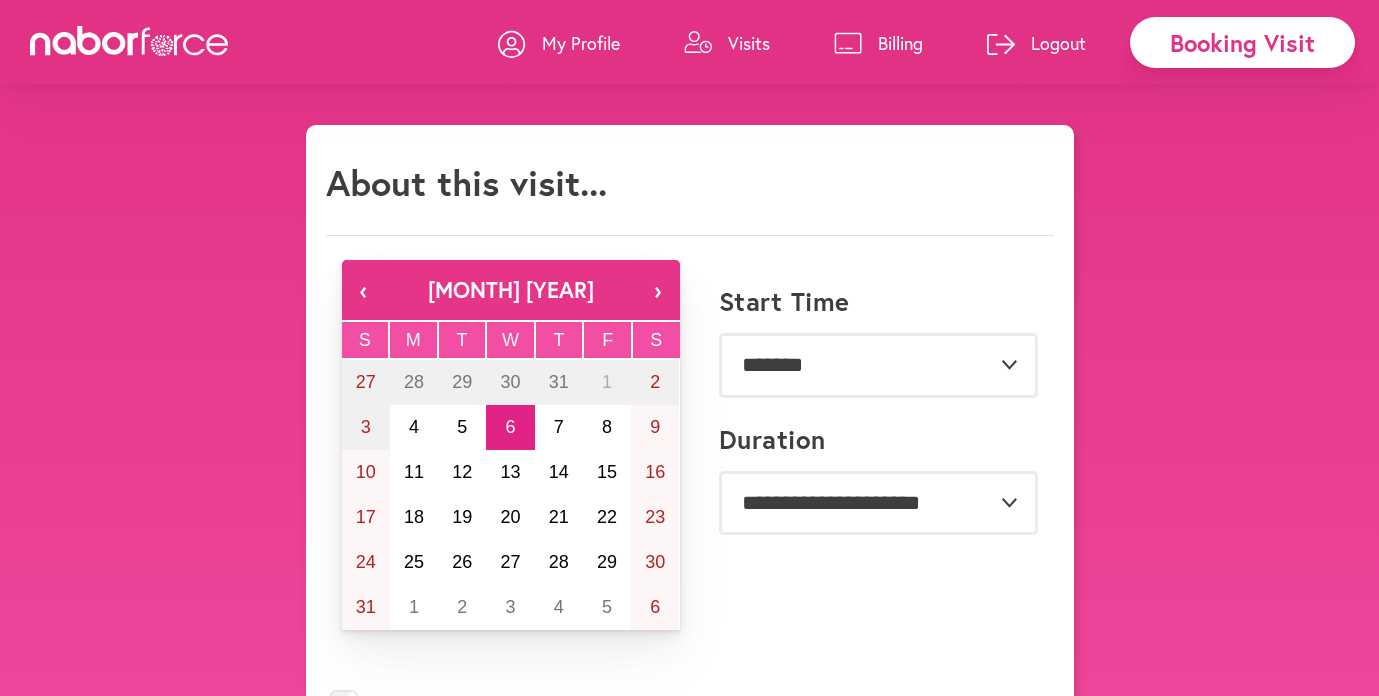 click on "**********" at bounding box center (690, 954) 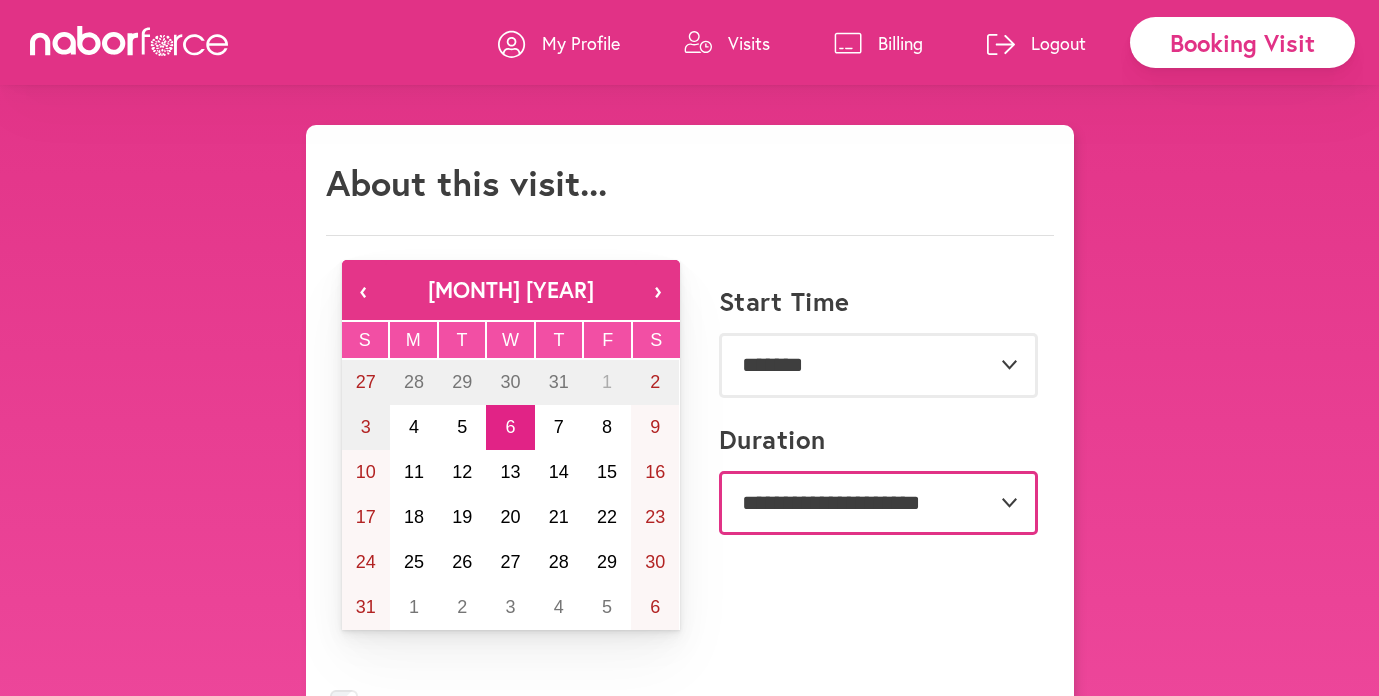 click on "**********" at bounding box center (878, 503) 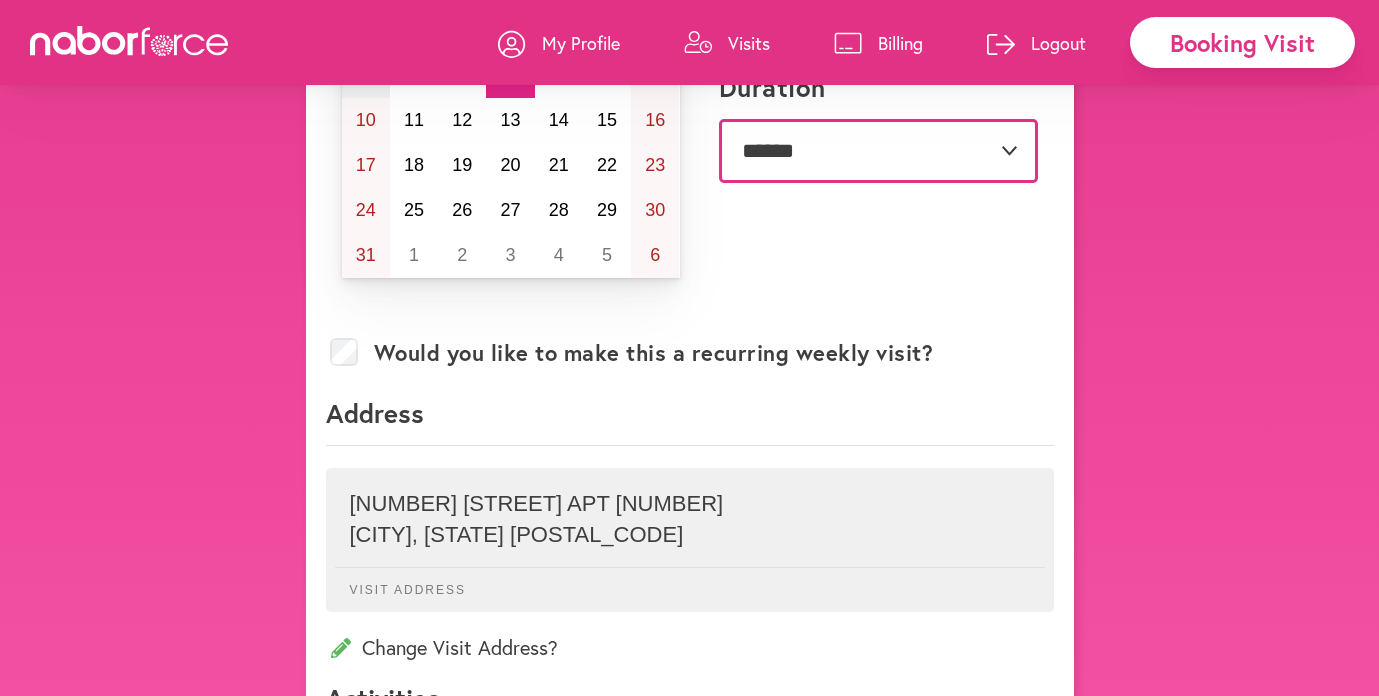 scroll, scrollTop: 372, scrollLeft: 0, axis: vertical 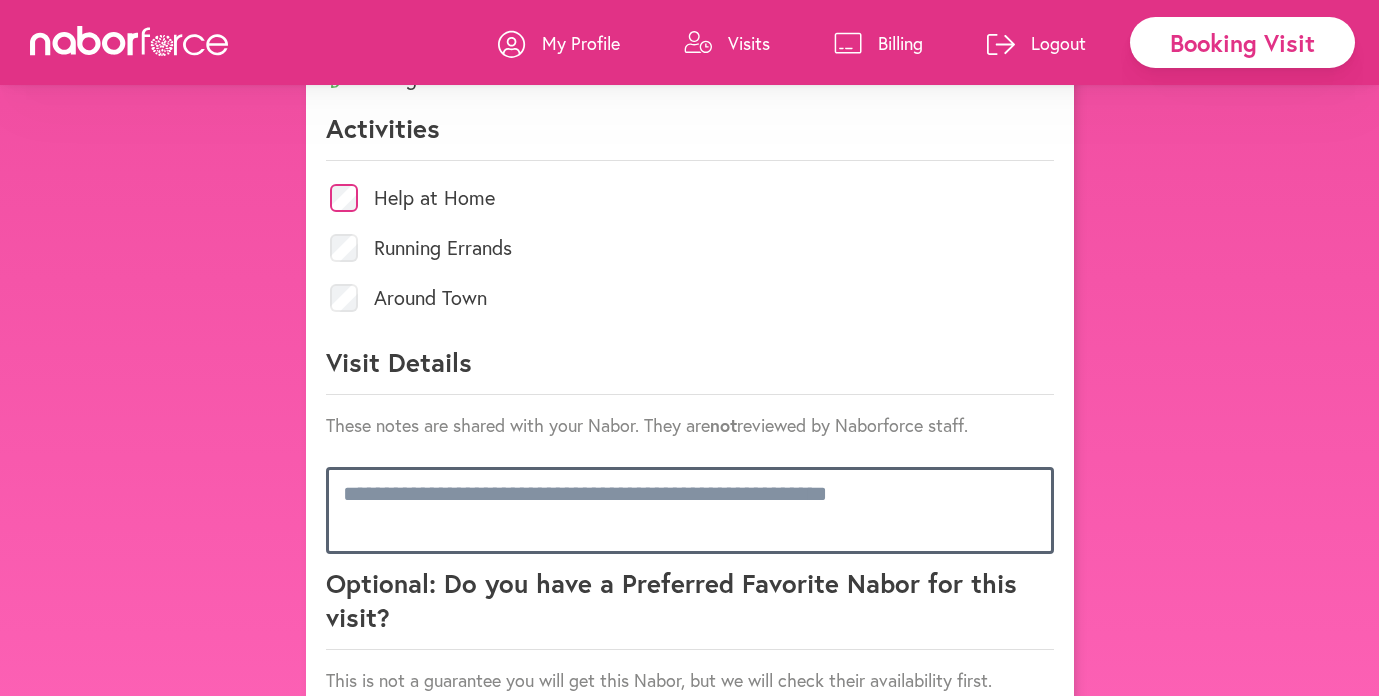 click at bounding box center (690, 510) 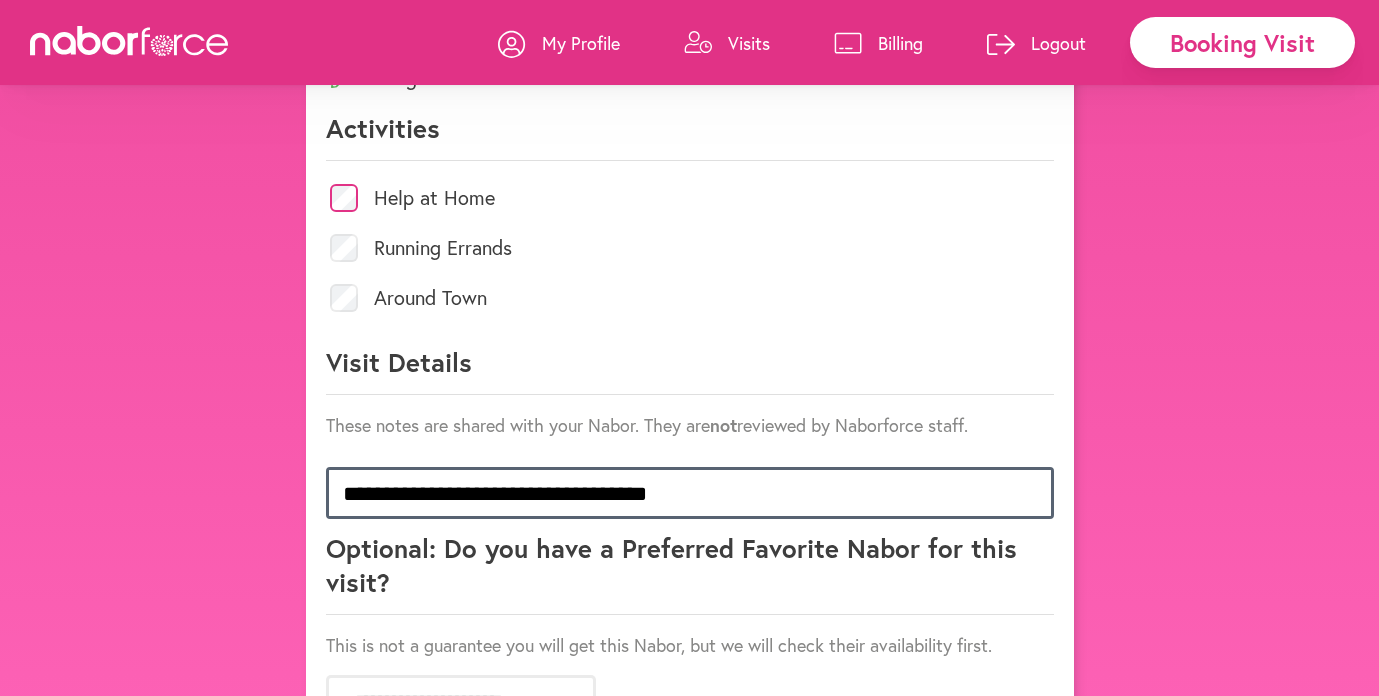 click on "**********" at bounding box center [690, 493] 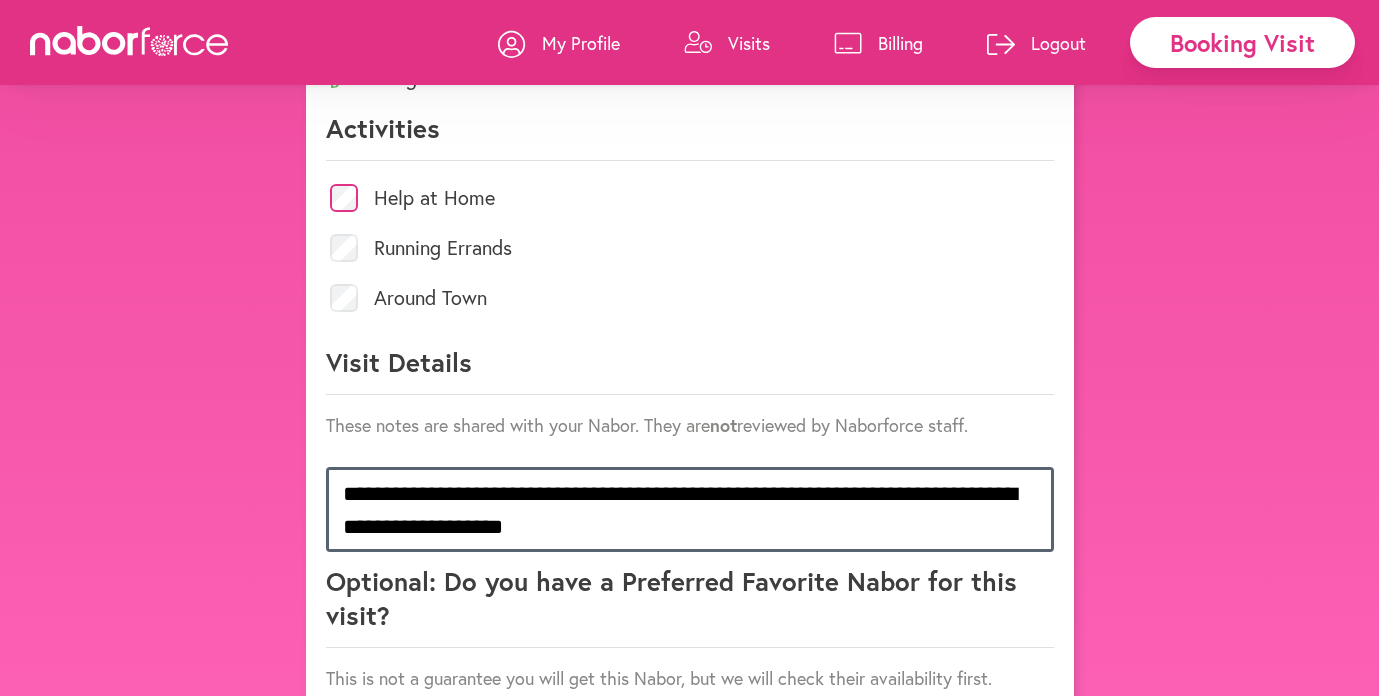 click on "**********" at bounding box center [690, 509] 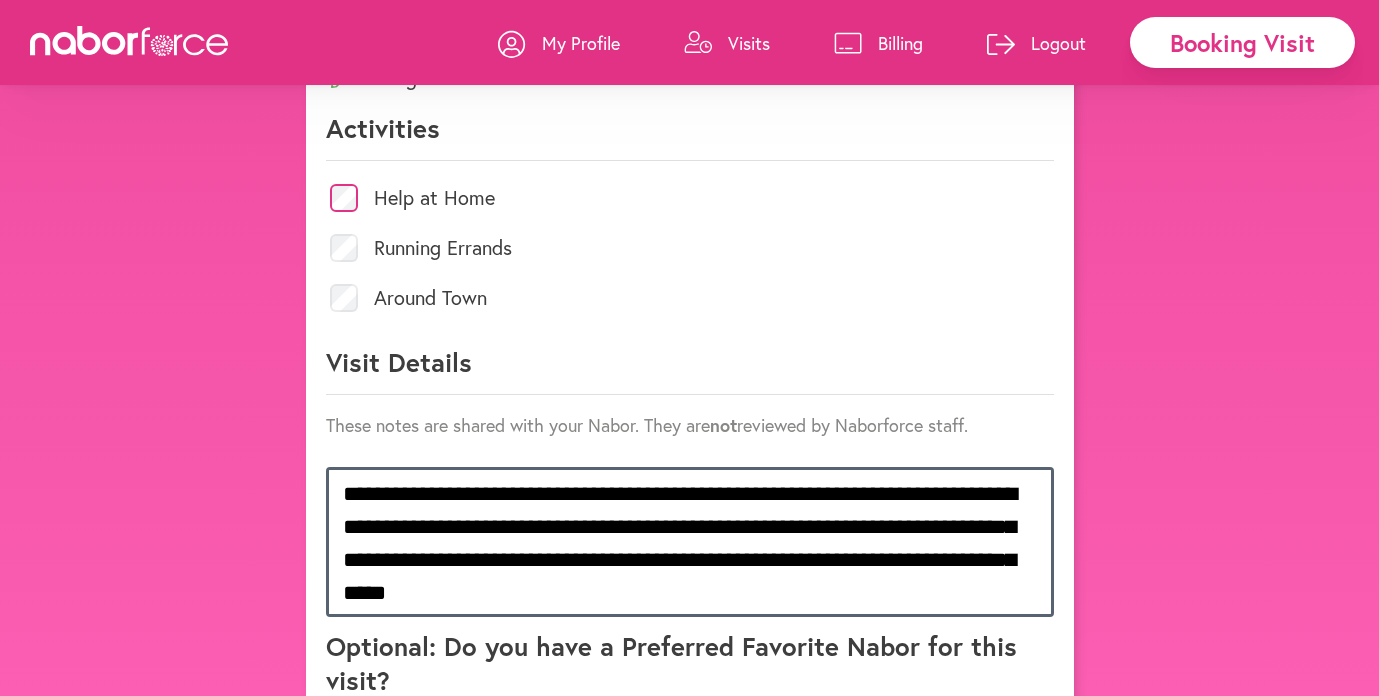 scroll, scrollTop: 2, scrollLeft: 0, axis: vertical 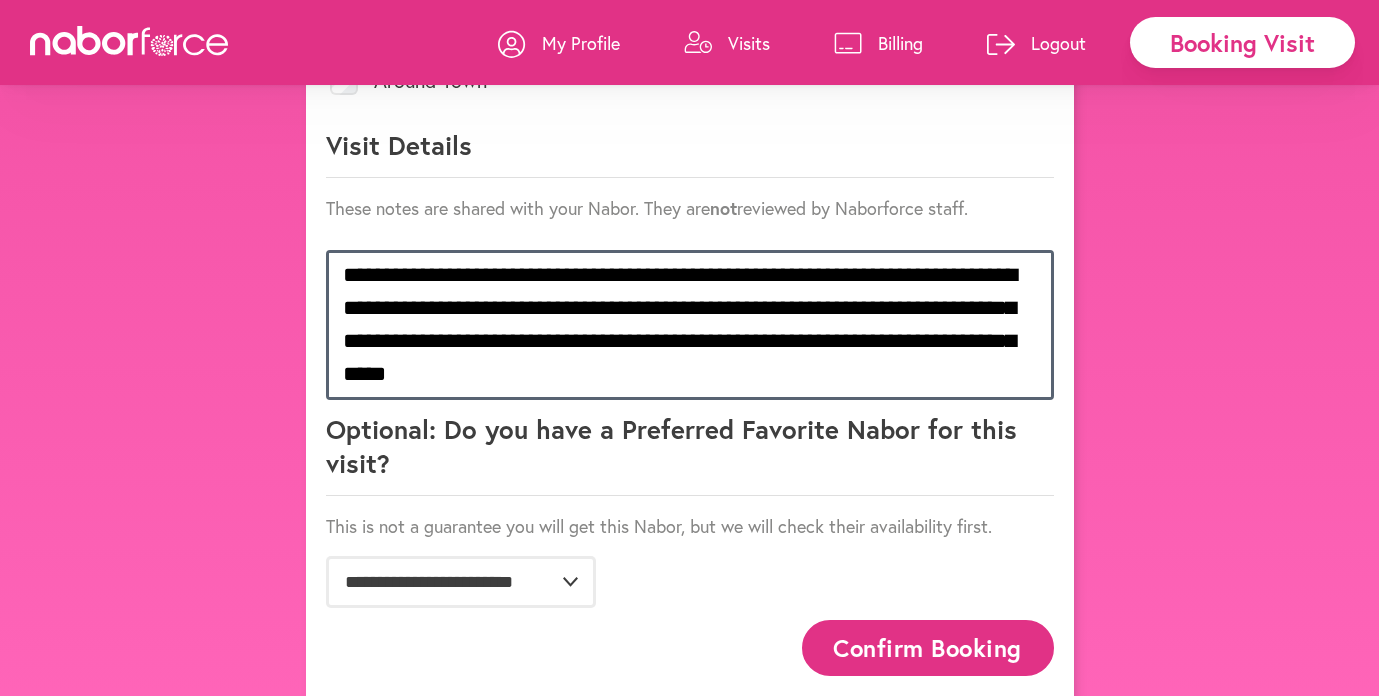 type on "**********" 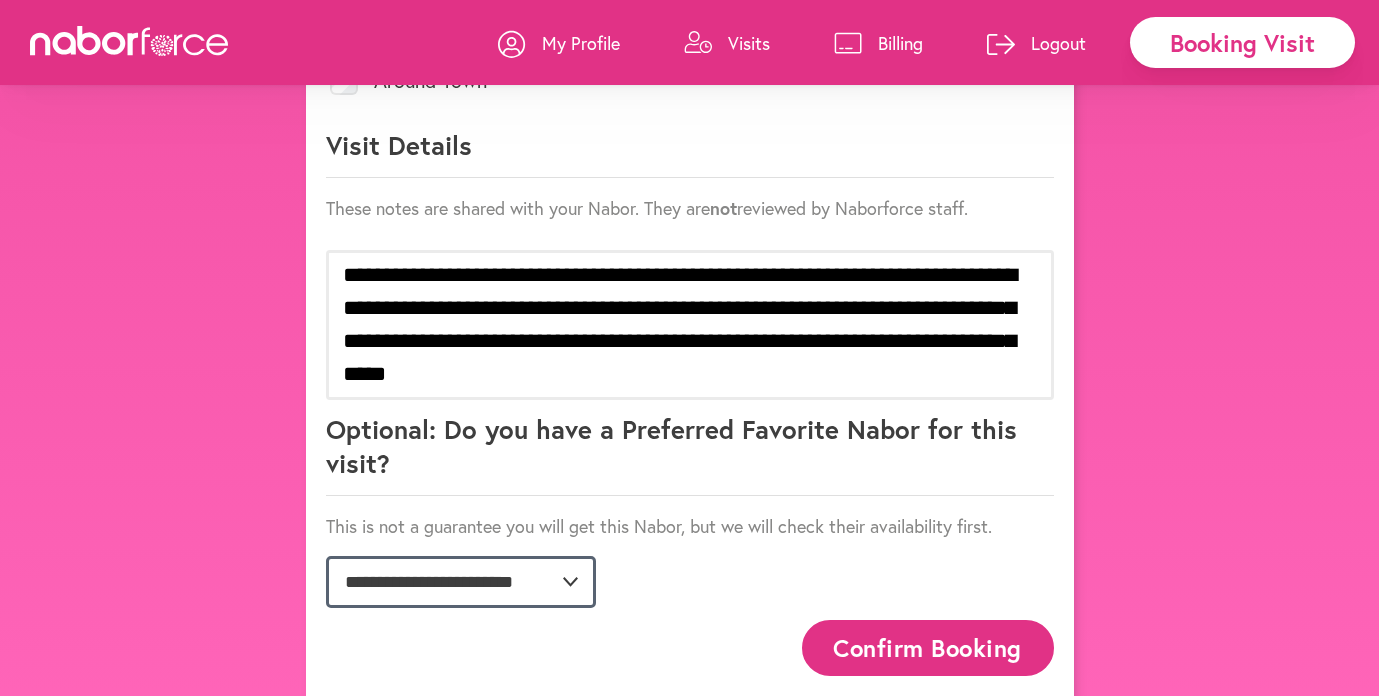 click on "**********" 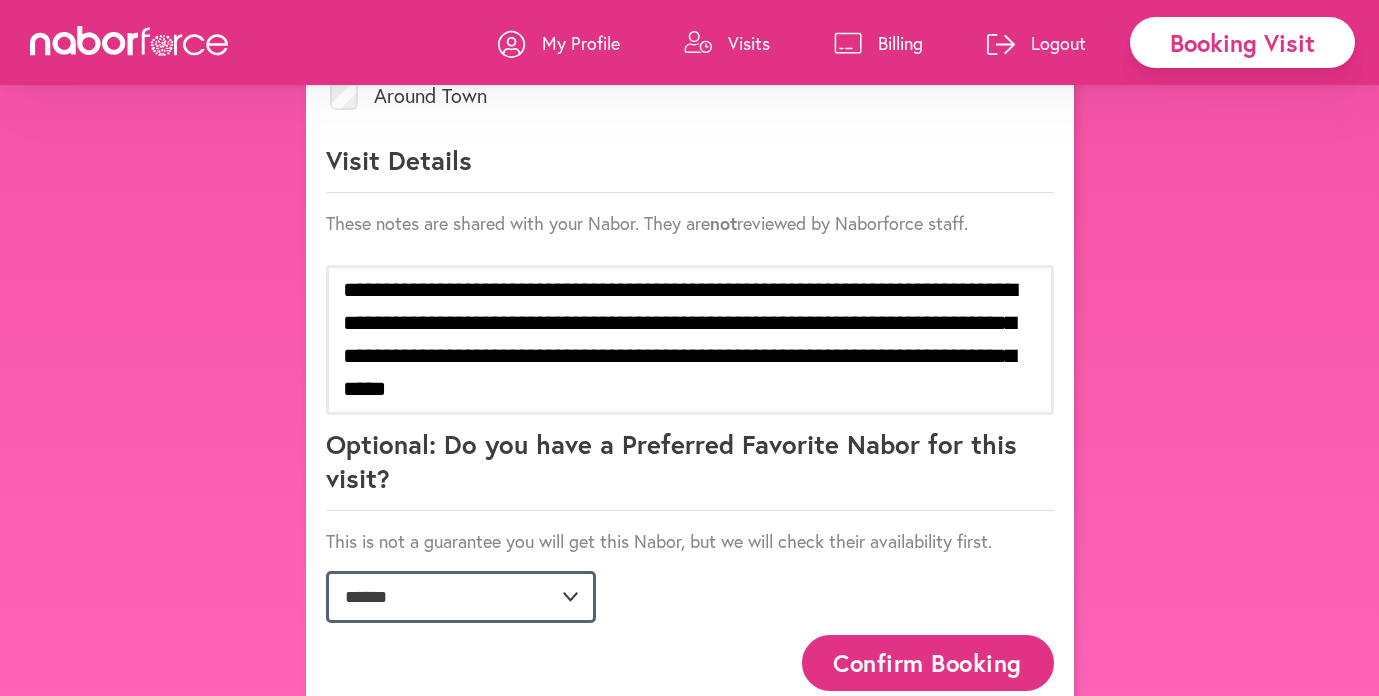 scroll, scrollTop: 1168, scrollLeft: 0, axis: vertical 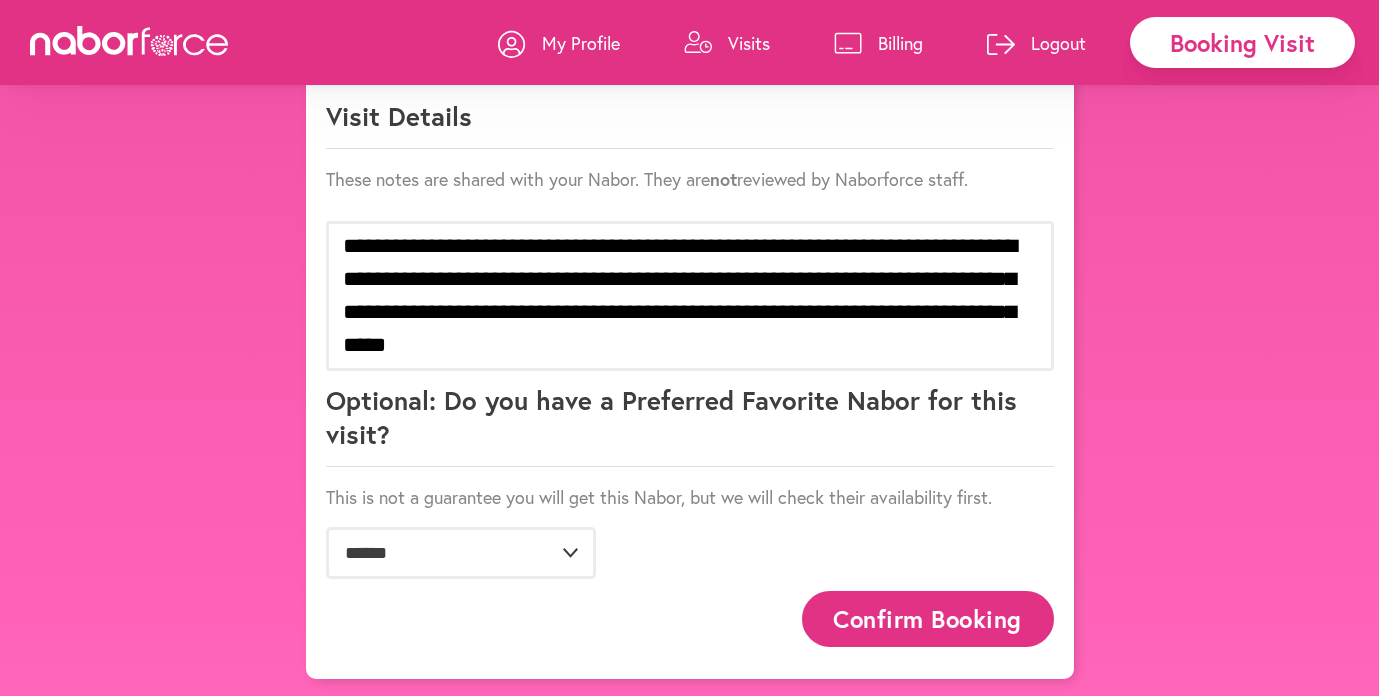 click on "Confirm Booking" at bounding box center [928, 618] 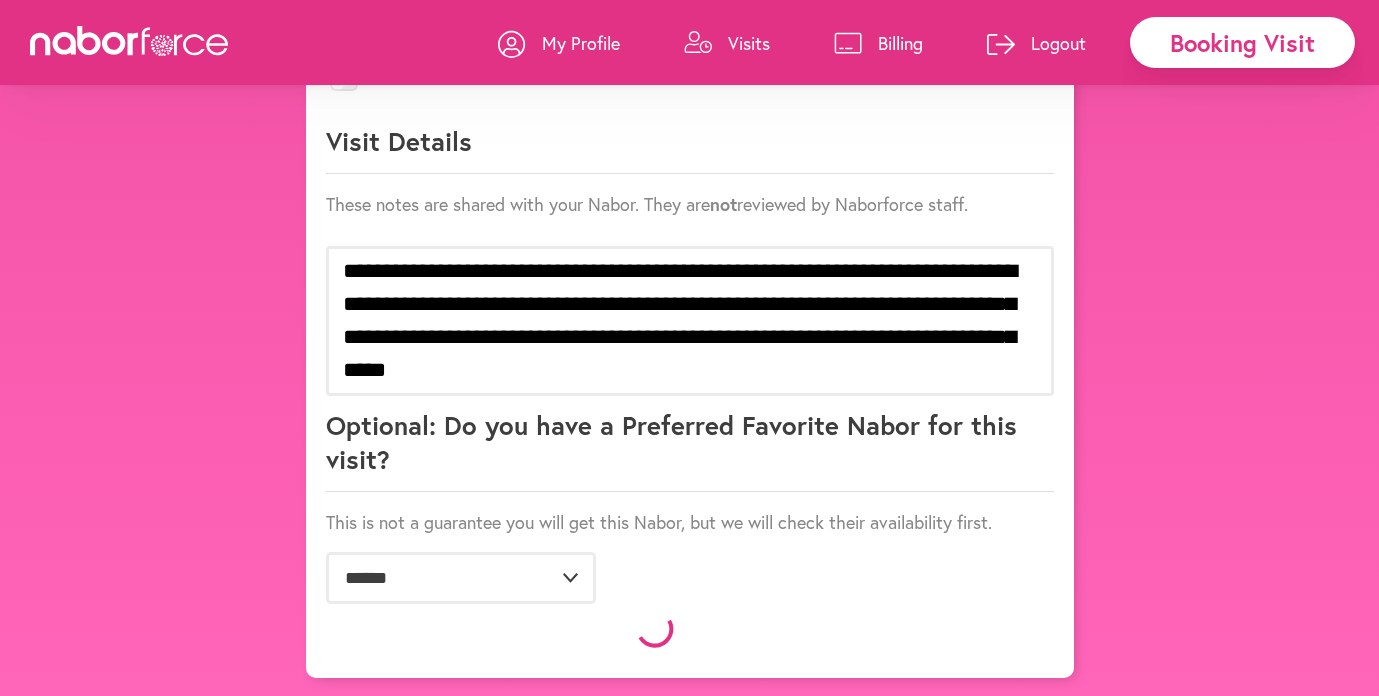 scroll, scrollTop: 1168, scrollLeft: 0, axis: vertical 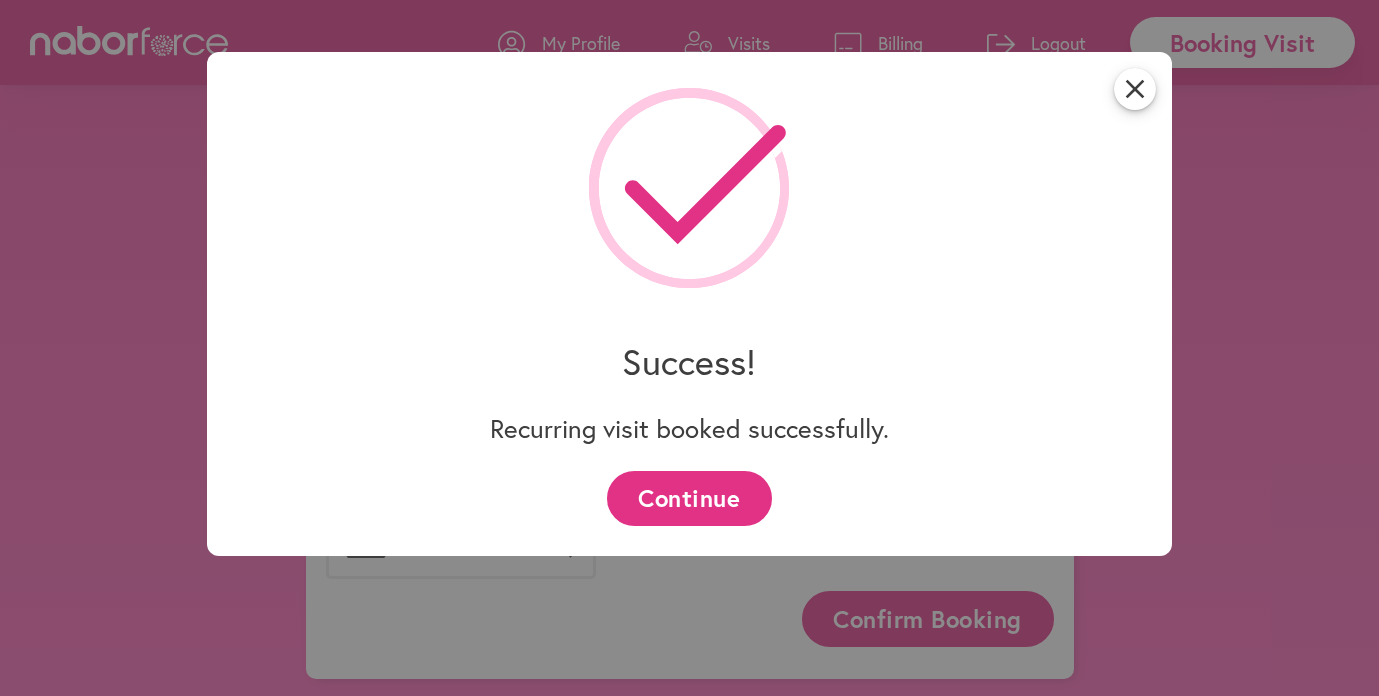 click on "Continue" at bounding box center (689, 498) 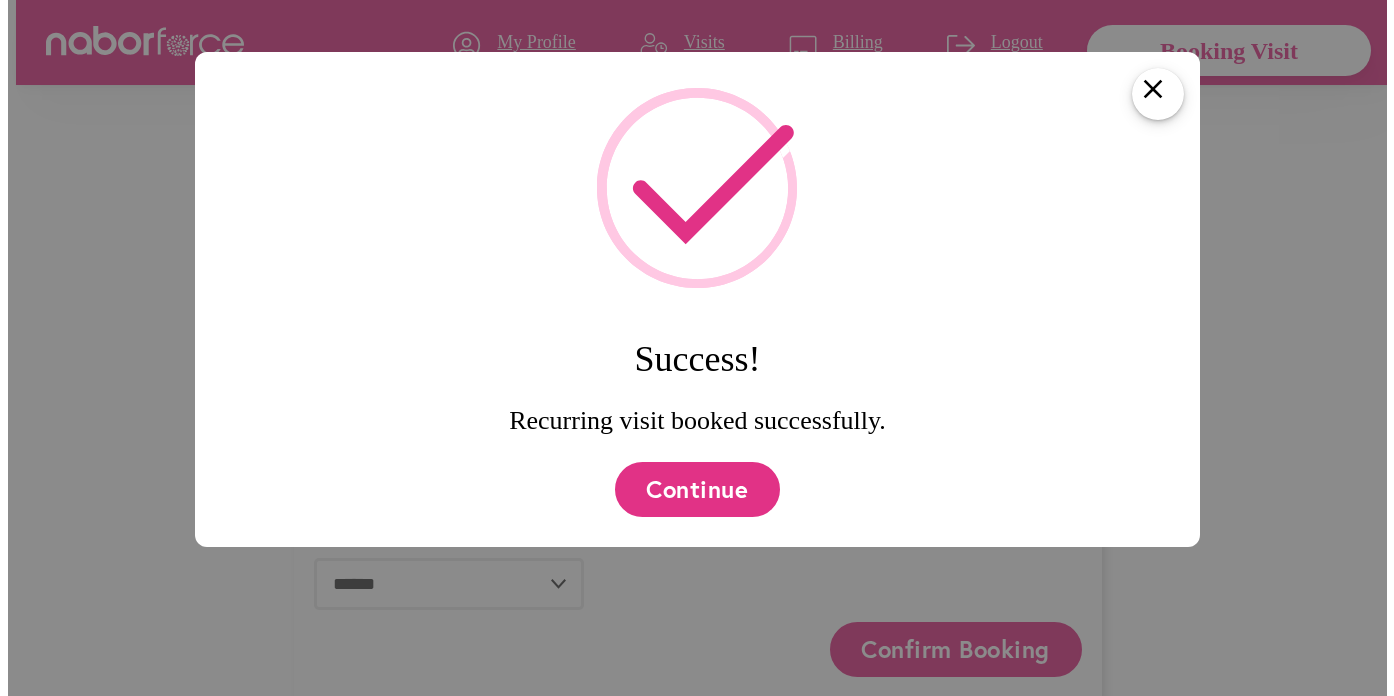 scroll, scrollTop: 0, scrollLeft: 0, axis: both 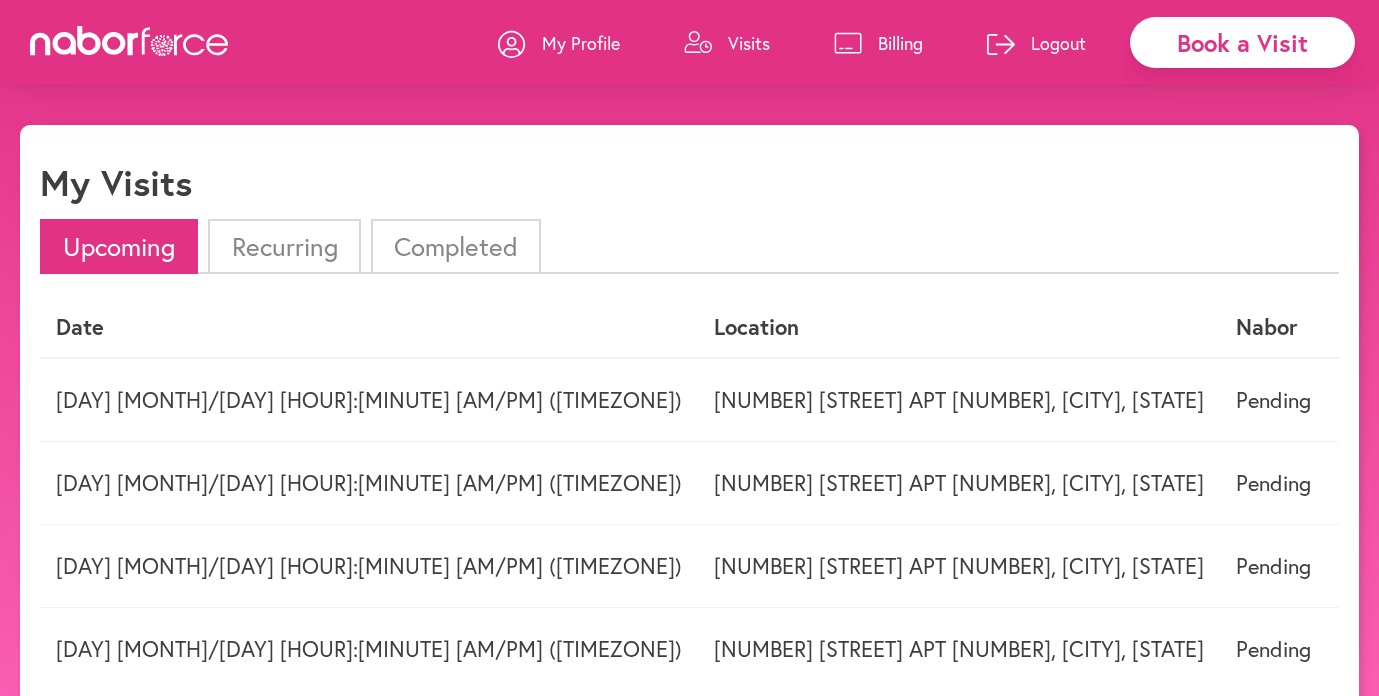 click on "Book a Visit" at bounding box center (1242, 42) 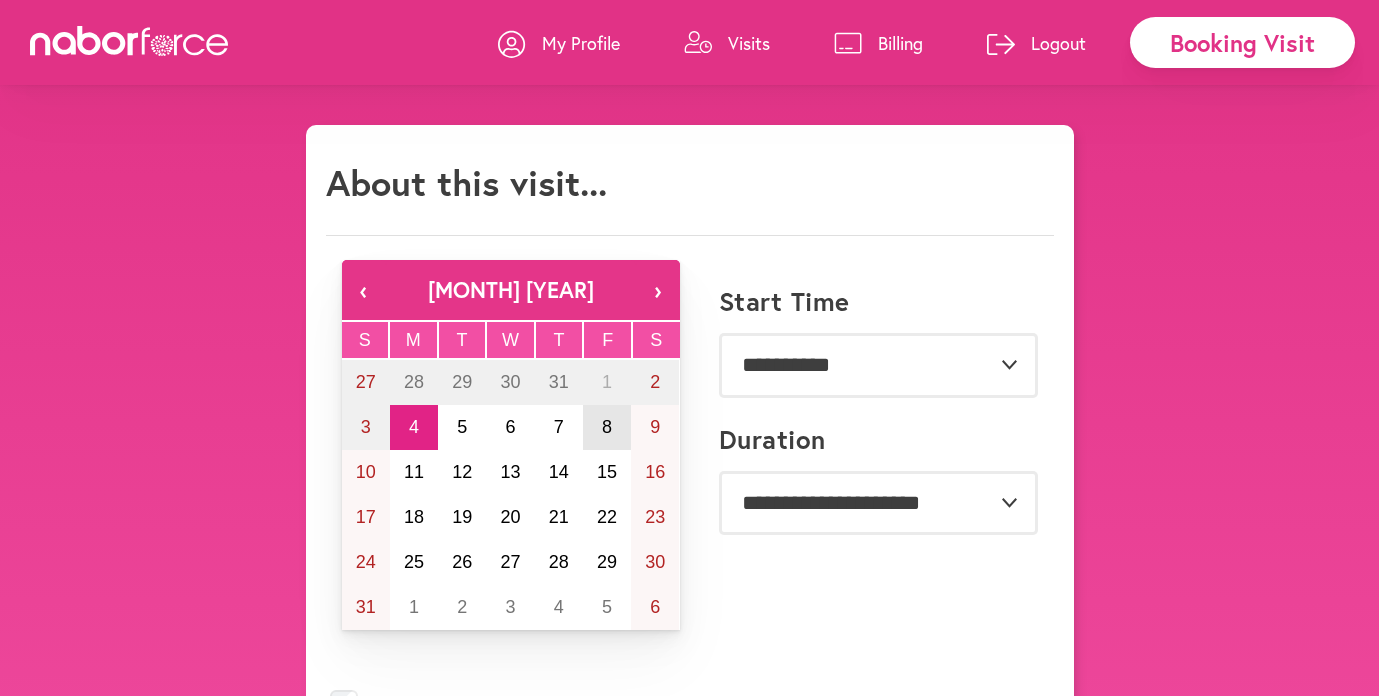click on "8" at bounding box center [607, 427] 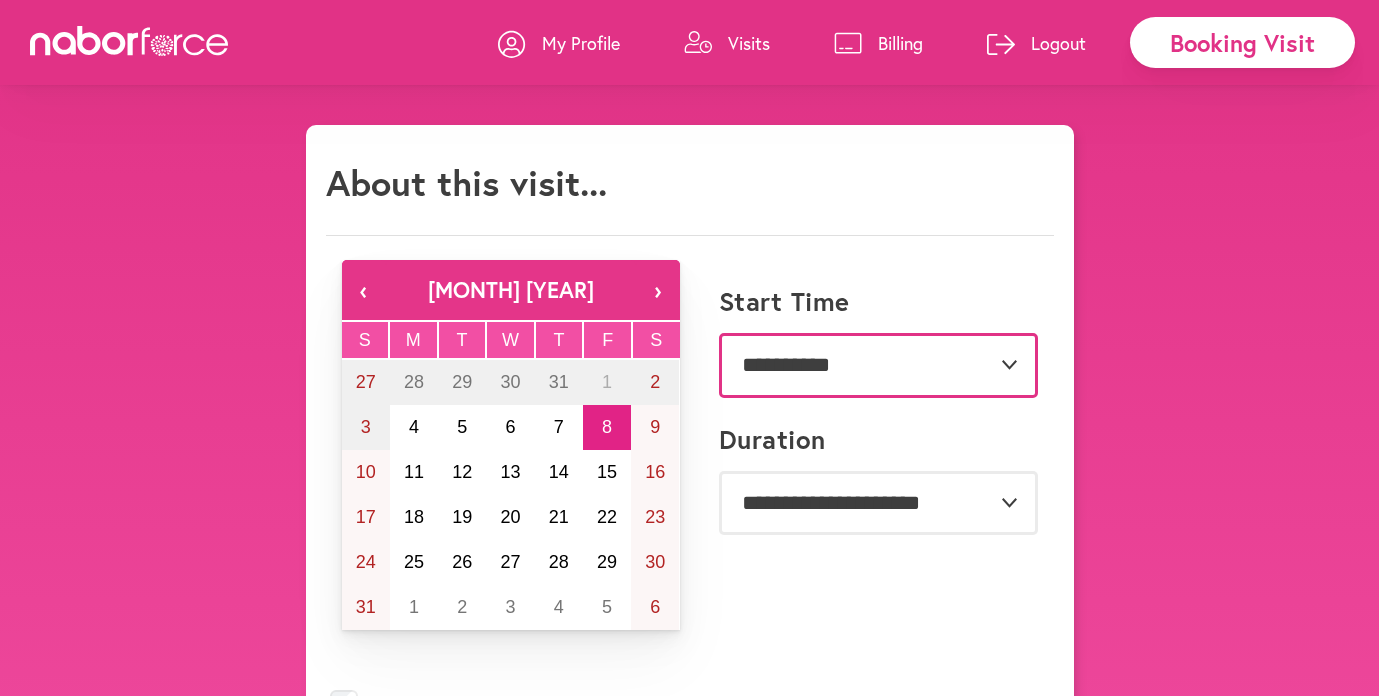click on "**********" at bounding box center [878, 365] 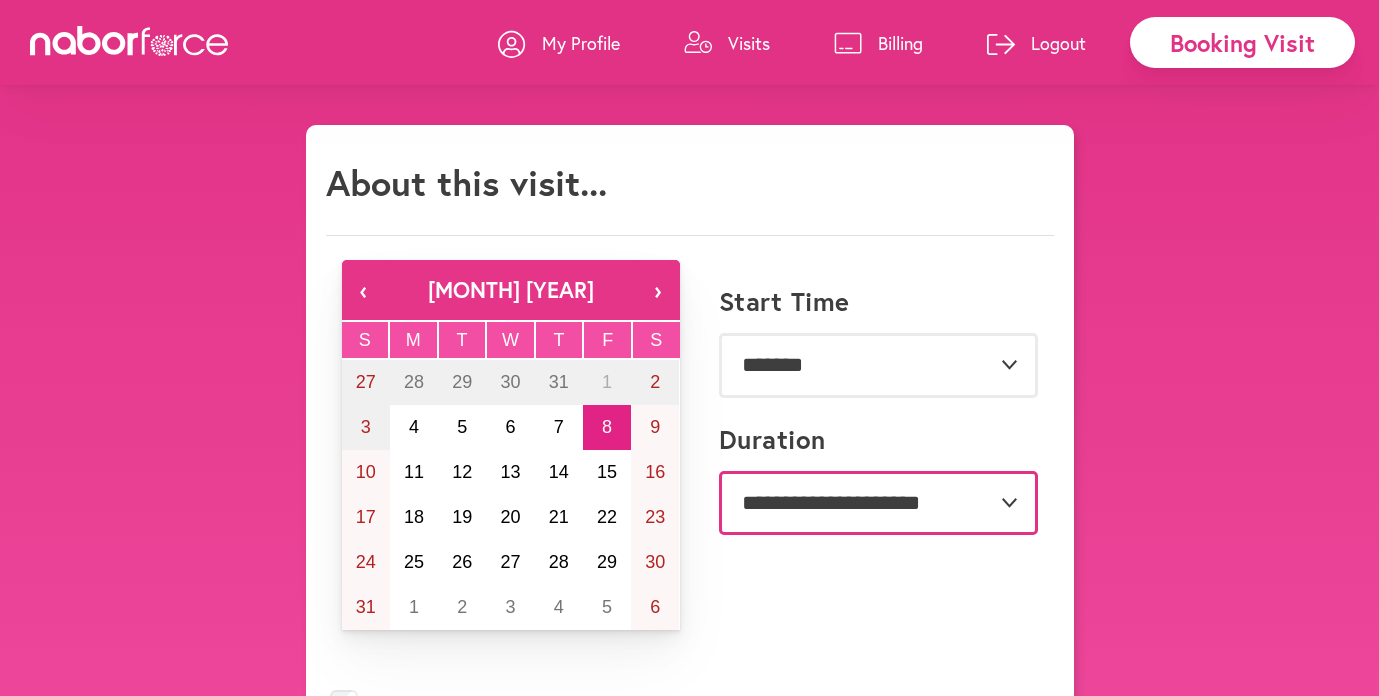 click on "**********" at bounding box center (878, 503) 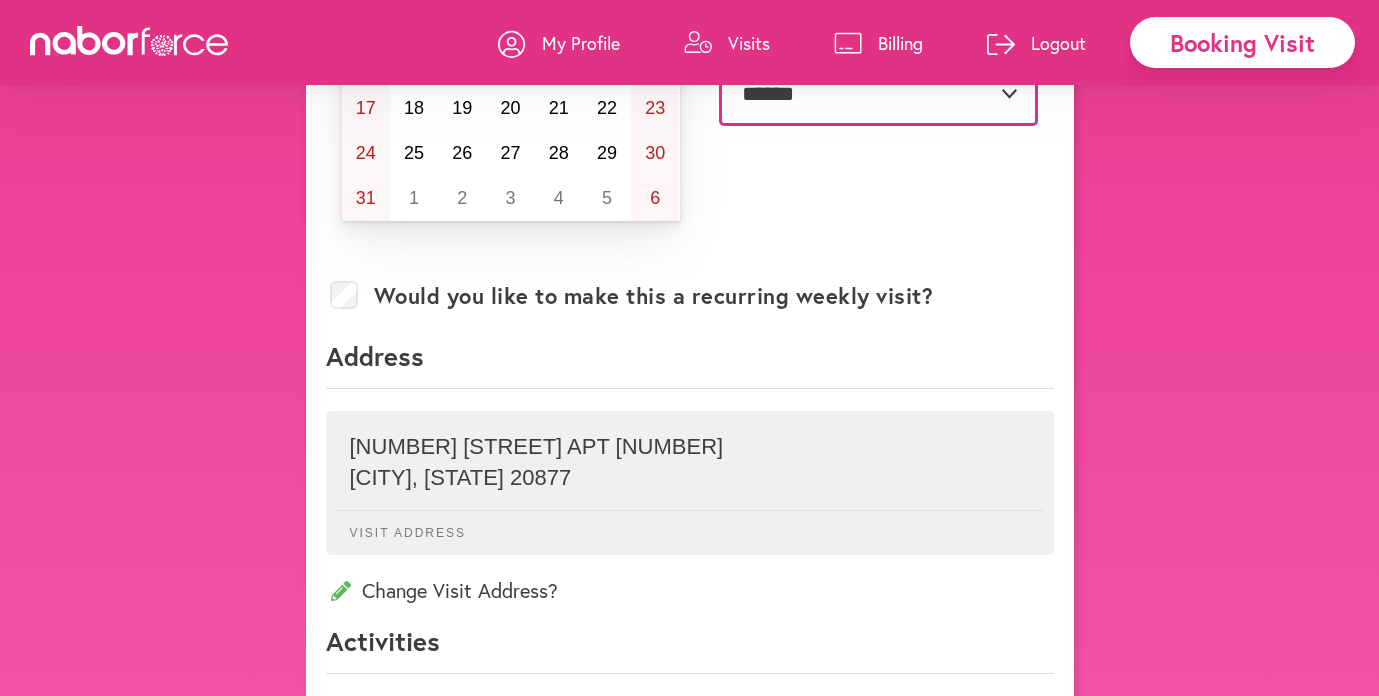 scroll, scrollTop: 432, scrollLeft: 0, axis: vertical 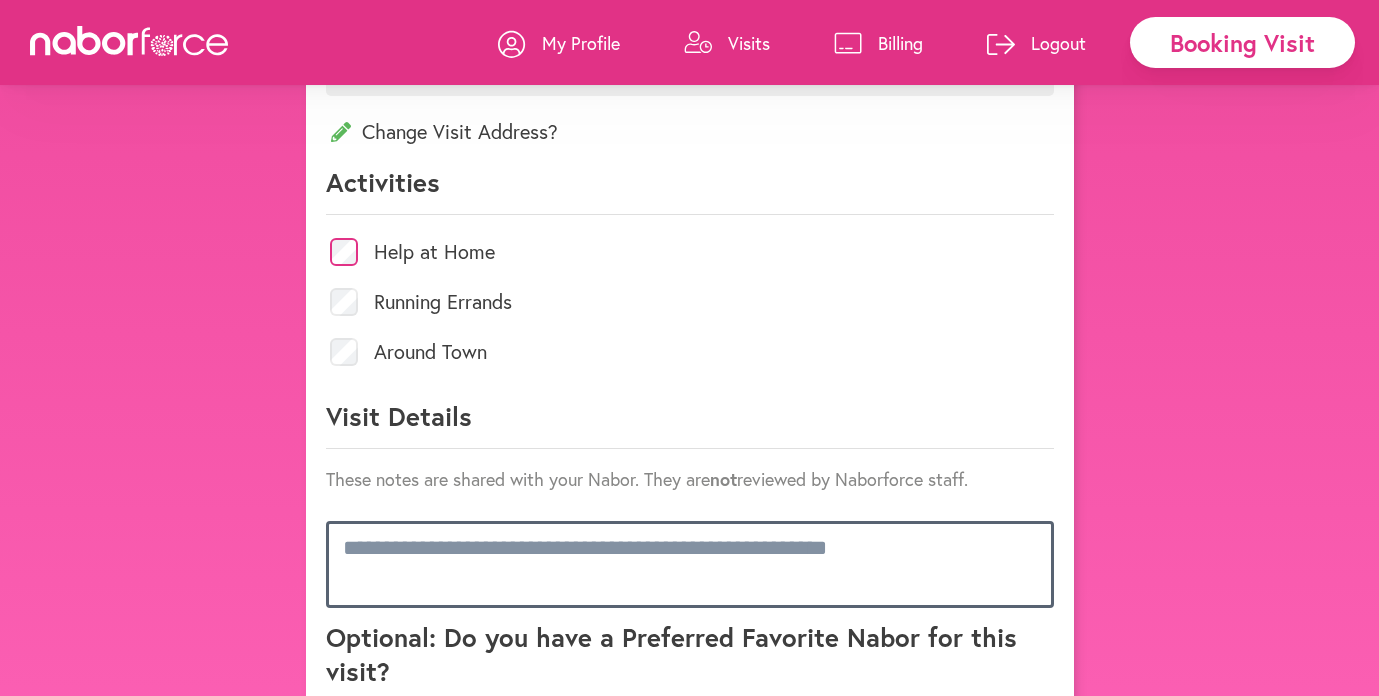 click at bounding box center (690, 564) 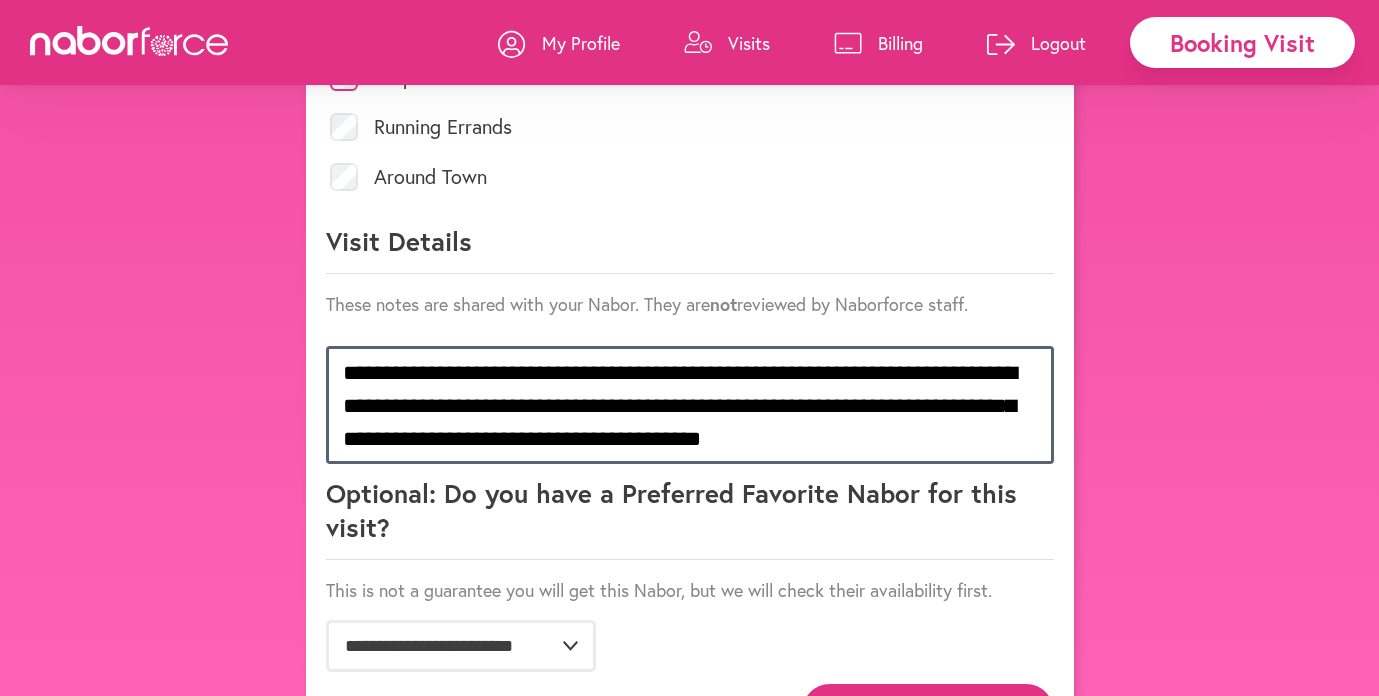 scroll, scrollTop: 1136, scrollLeft: 0, axis: vertical 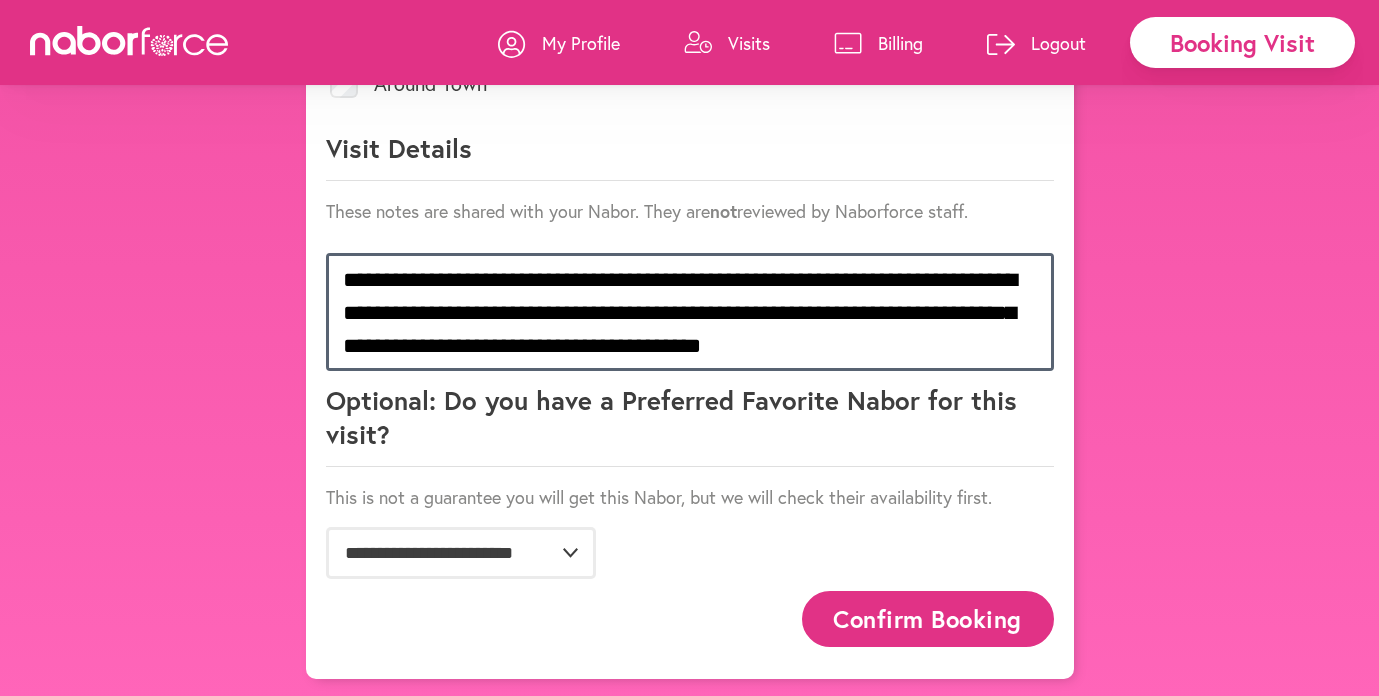 type on "**********" 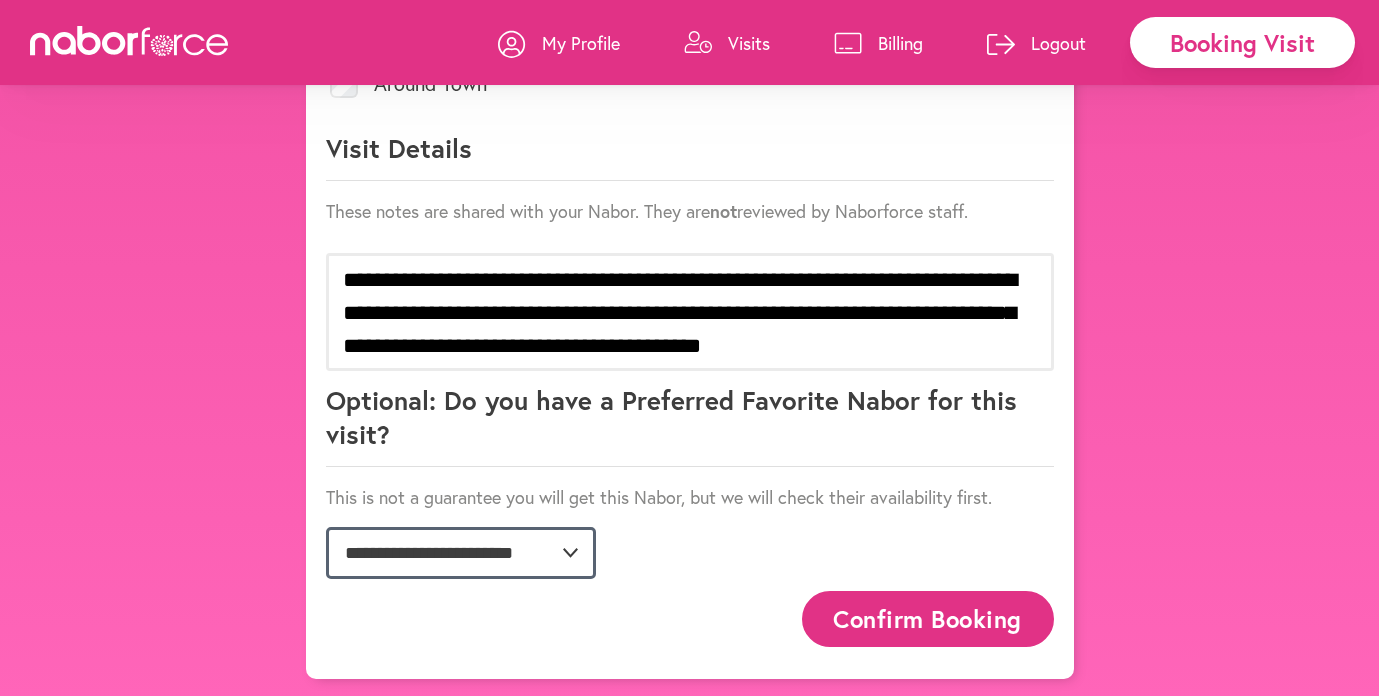 click on "**********" 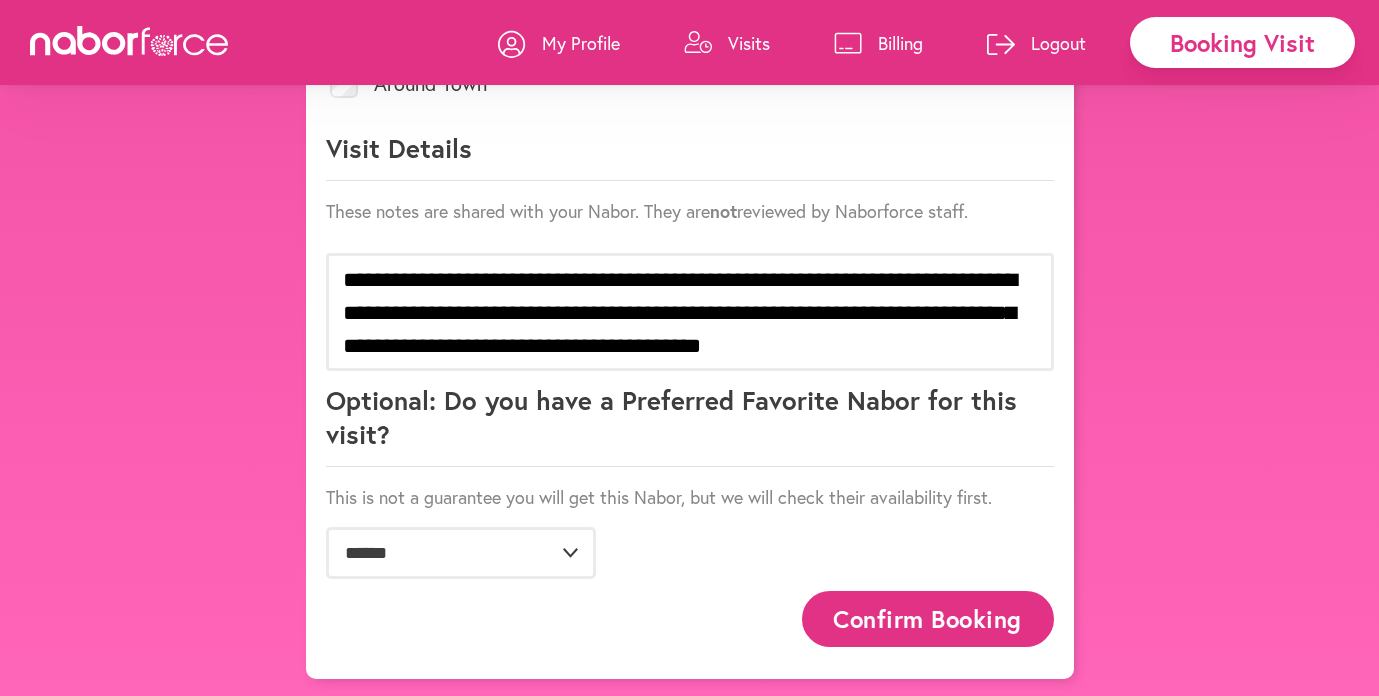 click on "Confirm Booking" at bounding box center [928, 618] 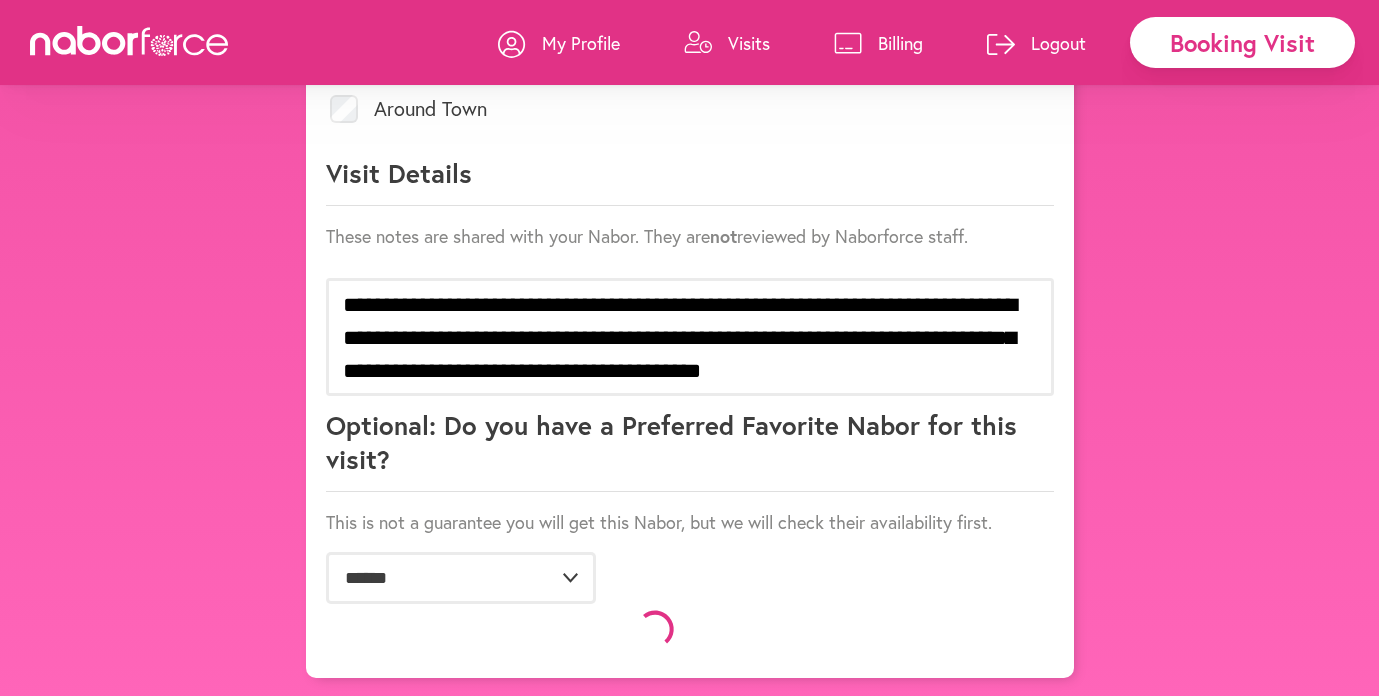 scroll, scrollTop: 1136, scrollLeft: 0, axis: vertical 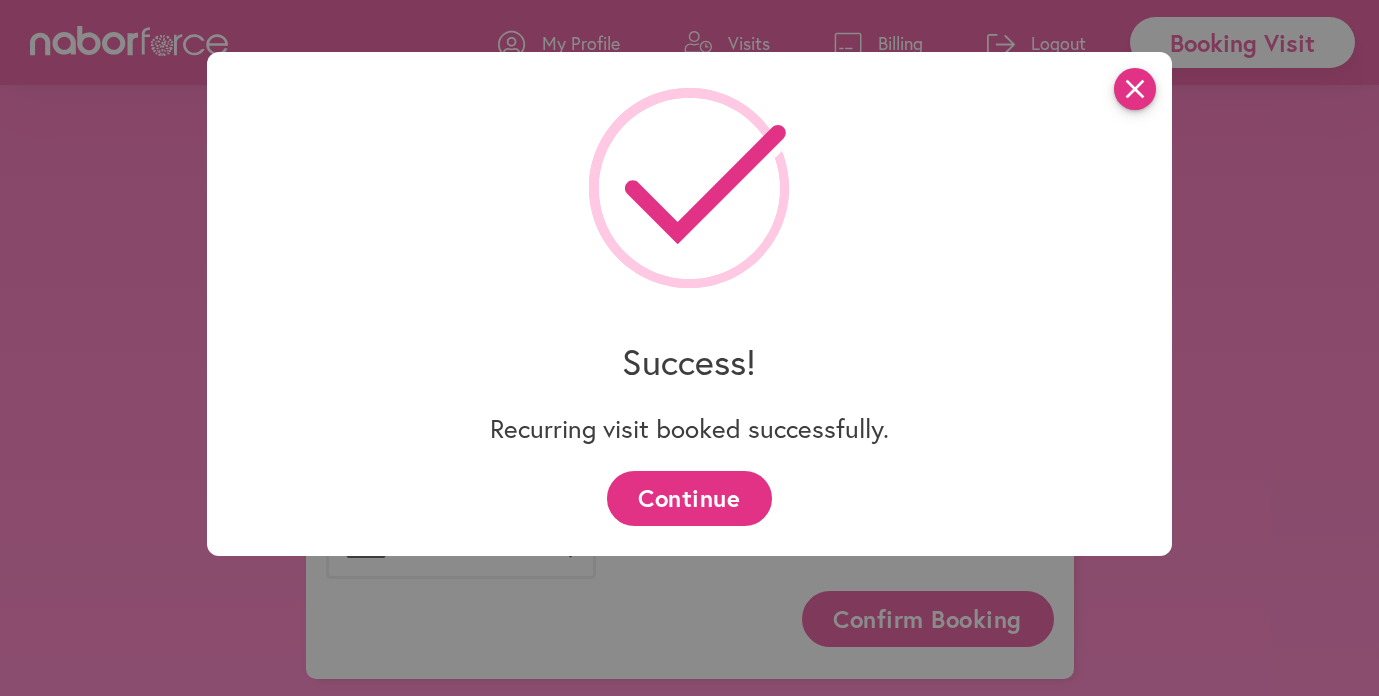click on "close" at bounding box center (1135, 89) 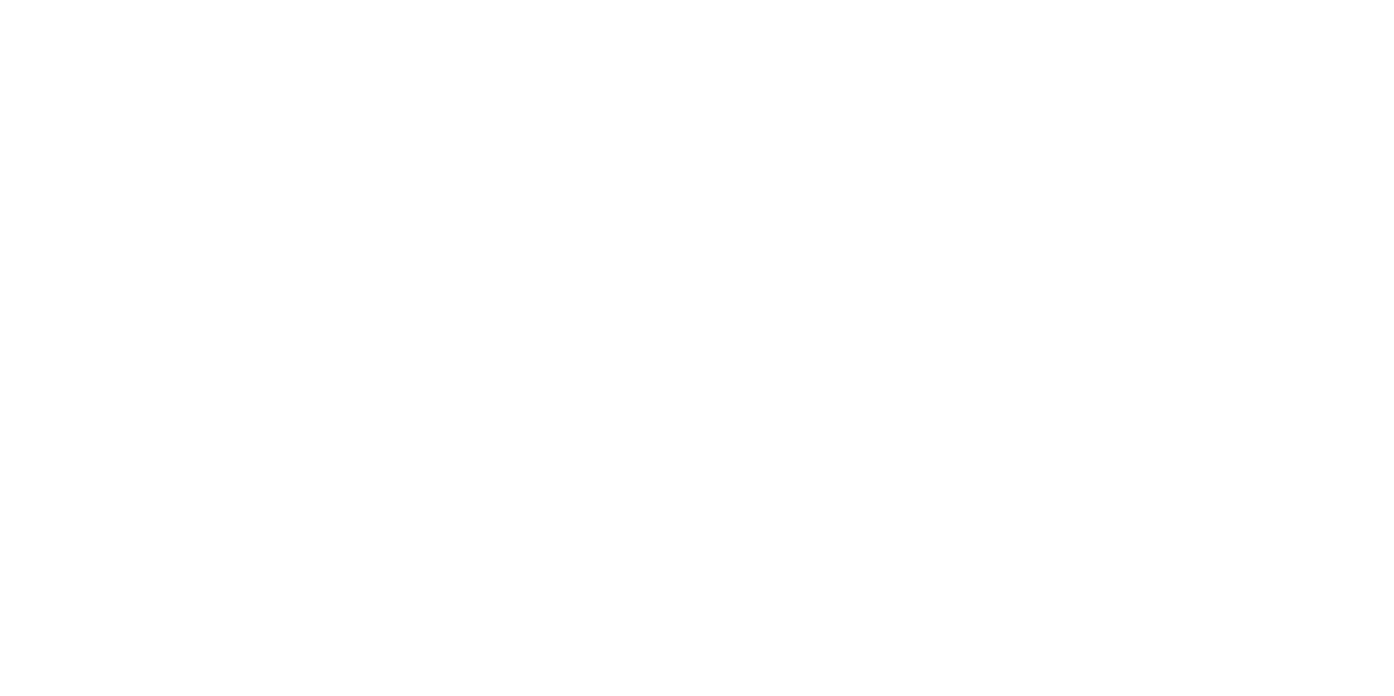 scroll, scrollTop: 0, scrollLeft: 0, axis: both 